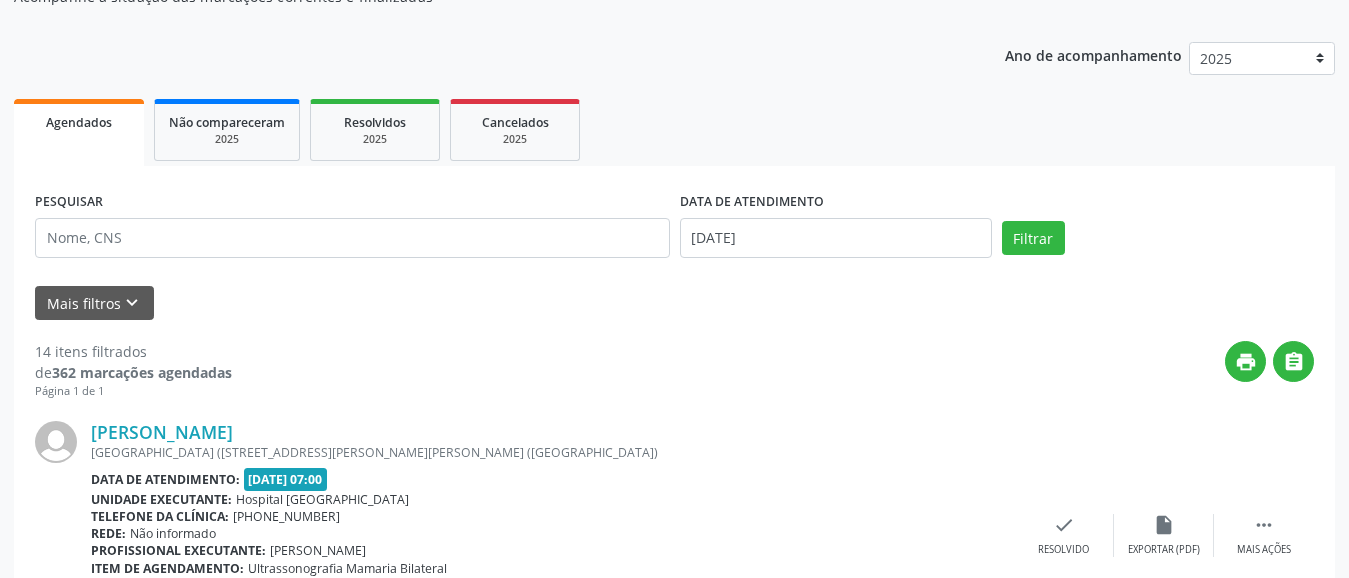 scroll, scrollTop: 300, scrollLeft: 0, axis: vertical 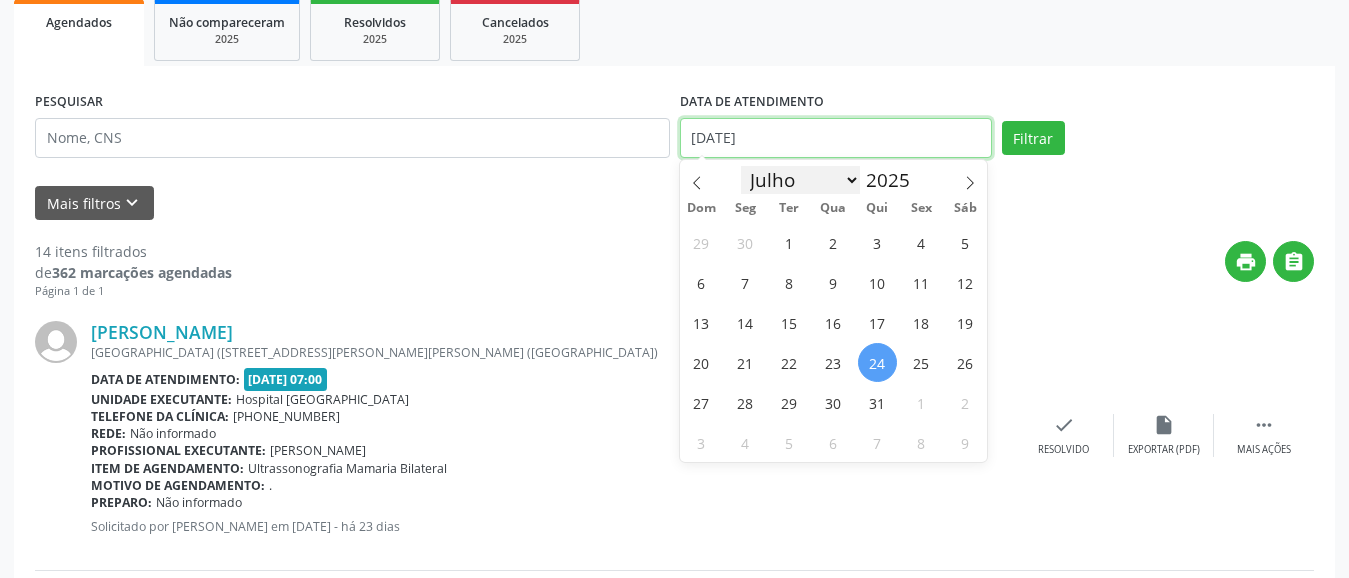 click on "Central de Marcação
notifications
[PERSON_NAME]
Recepcionista da clínica

Configurações
Sair
apps
Acompanhamento
Acompanhamento
Acompanhe a situação das marcações correntes e finalizadas
Relatórios
Agendamentos
Procedimentos realizados
Ano de acompanhamento
2025 2024   Agendados   Não compareceram
2025
Resolvidos
2025
Cancelados
2025
PESQUISAR
DATA DE ATENDIMENTO
[DATE]
Filtrar
UNIDADE DE REFERÊNCIA
Selecione uma UBS
Todas as UBS   Usf do Mutirao   Usf Cohab   Usf Caicarinha da Penha Tauapiranga   Posto de Saude [PERSON_NAME]   Usf Borborema   Usf Bom Jesus I   Usf Ipsep   Usf Sao Cristovao   Usf Santa [PERSON_NAME]   Usf Cagep   Usf Caxixola" at bounding box center [674, -11] 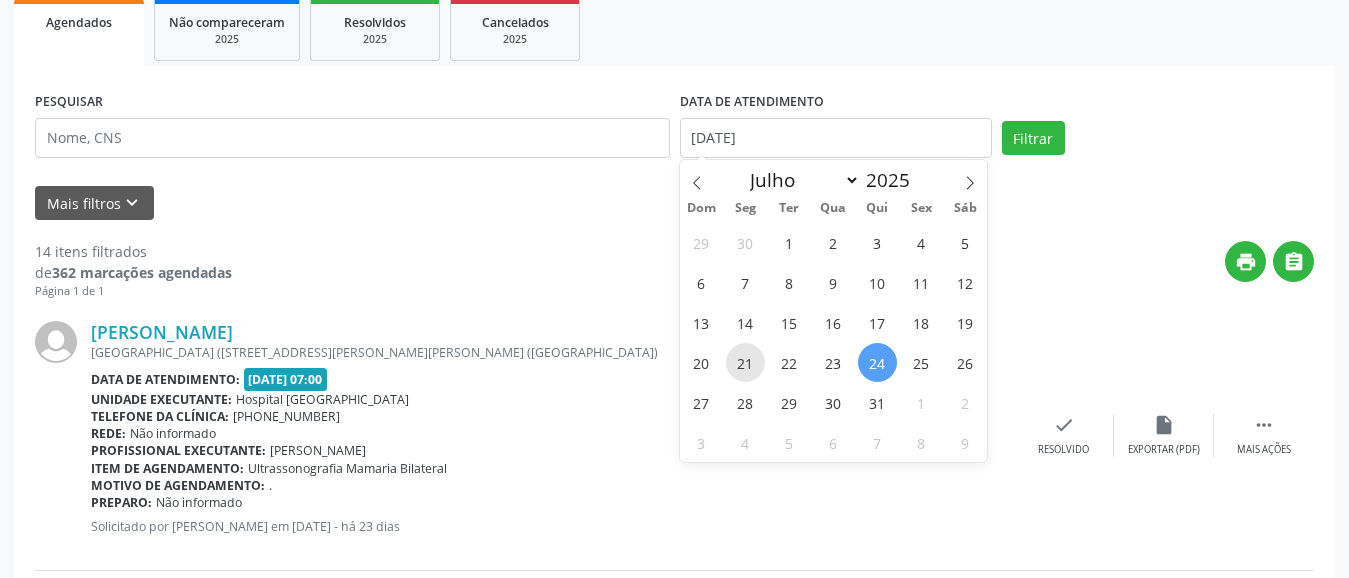 click on "21" at bounding box center [745, 362] 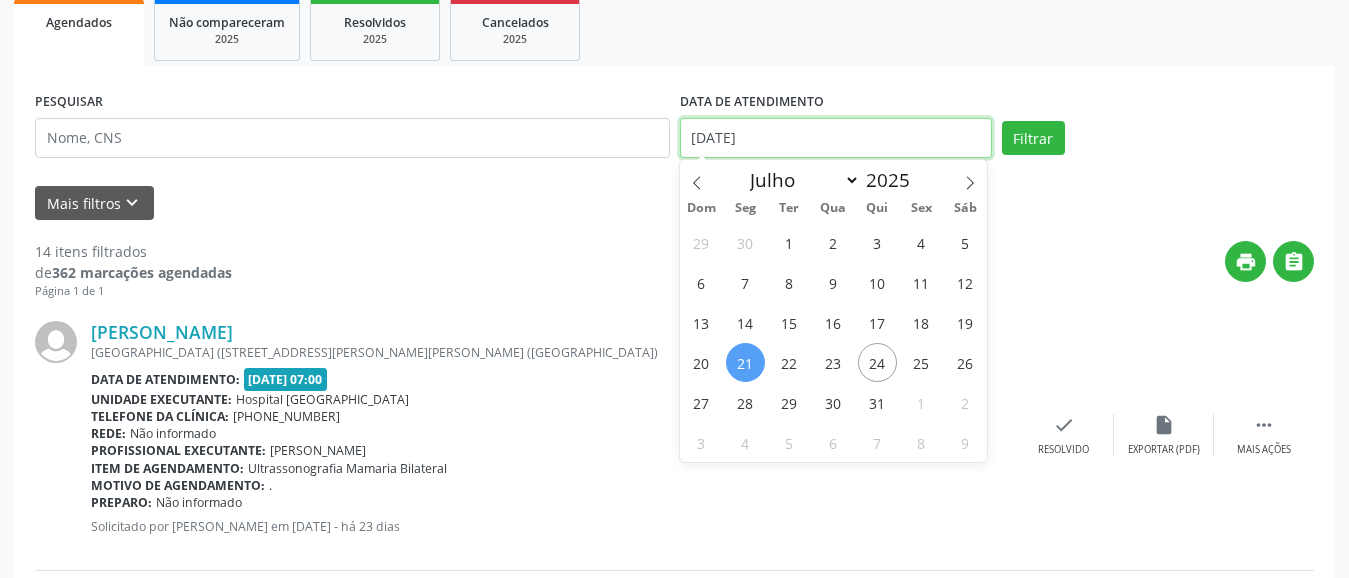 click on "[DATE]" at bounding box center (836, 138) 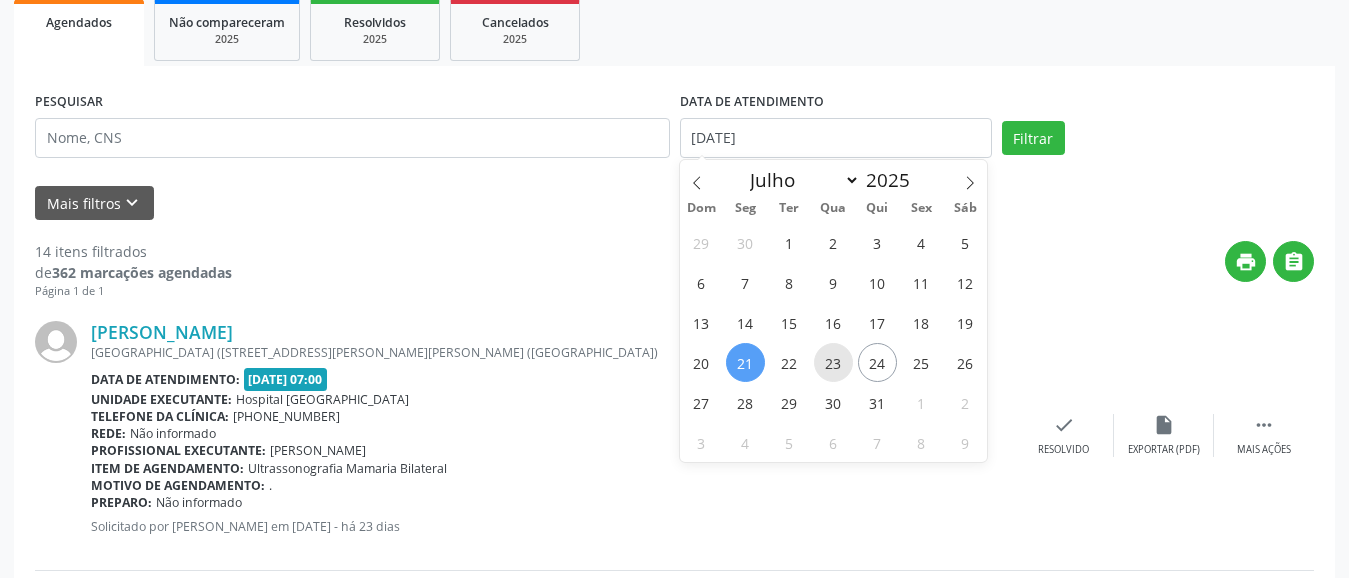 click on "23" at bounding box center (833, 362) 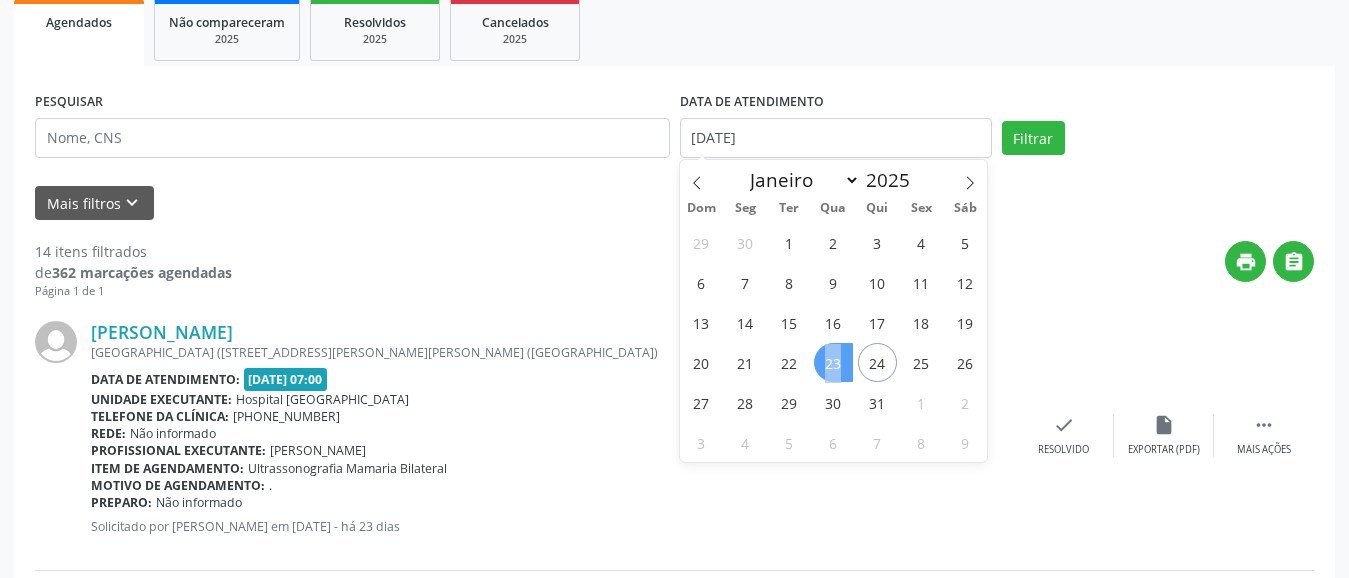 click on "23" at bounding box center [833, 362] 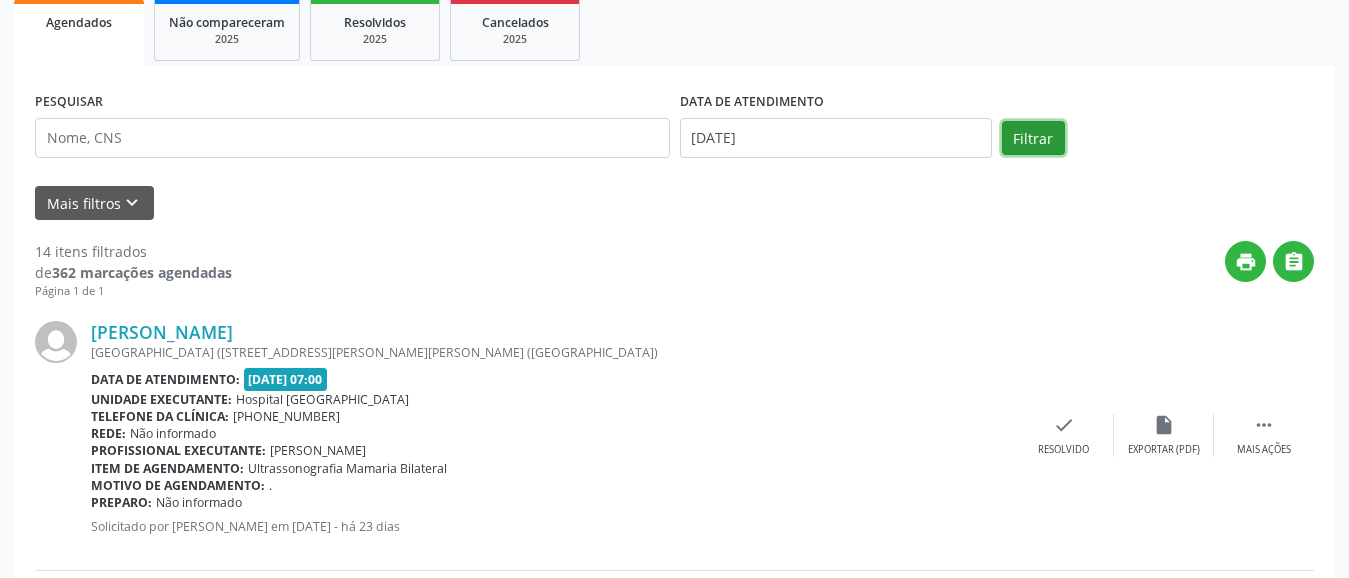 click on "Filtrar" at bounding box center (1033, 138) 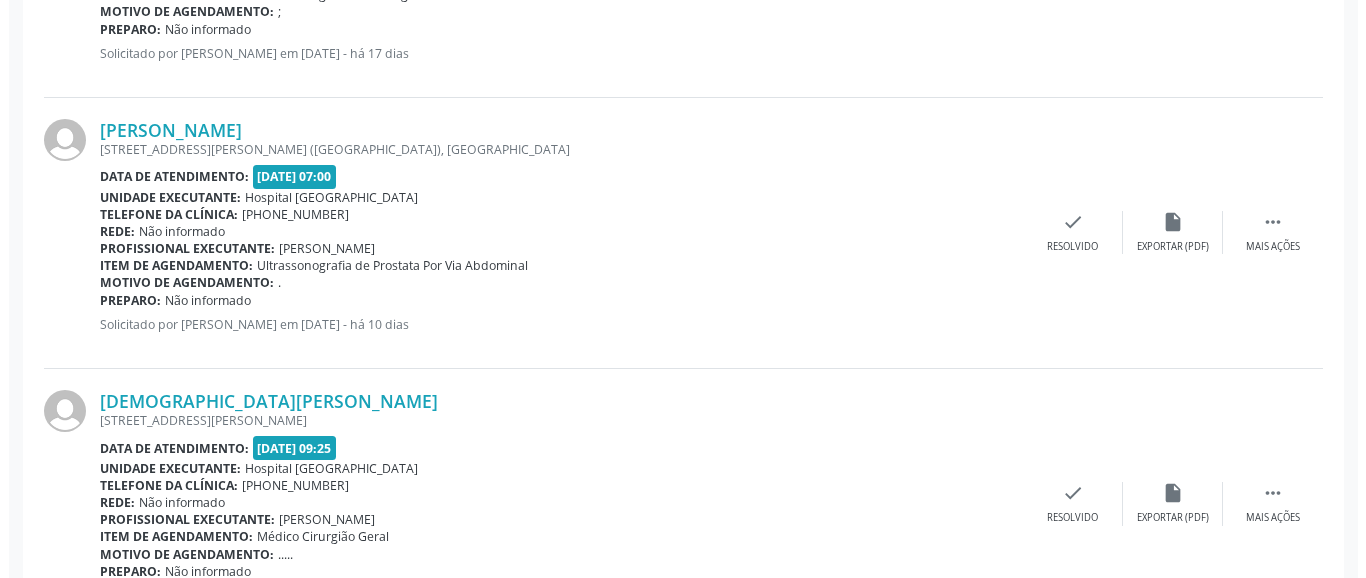 scroll, scrollTop: 2600, scrollLeft: 0, axis: vertical 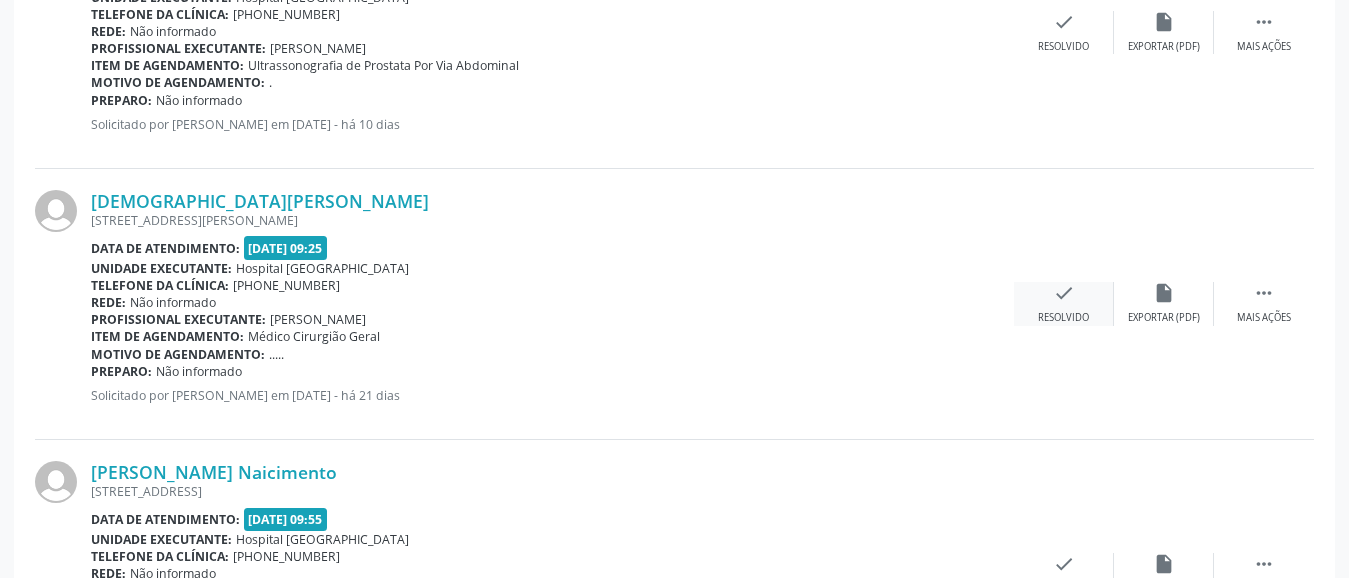click on "check
Resolvido" at bounding box center (1064, 303) 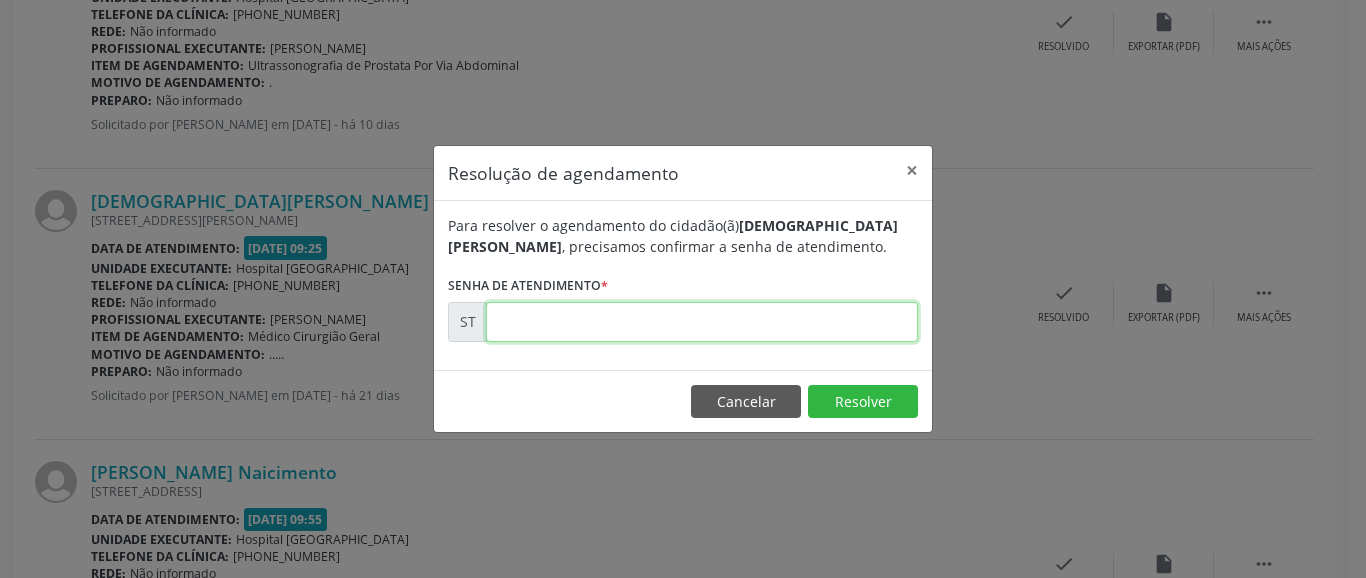 click at bounding box center (702, 322) 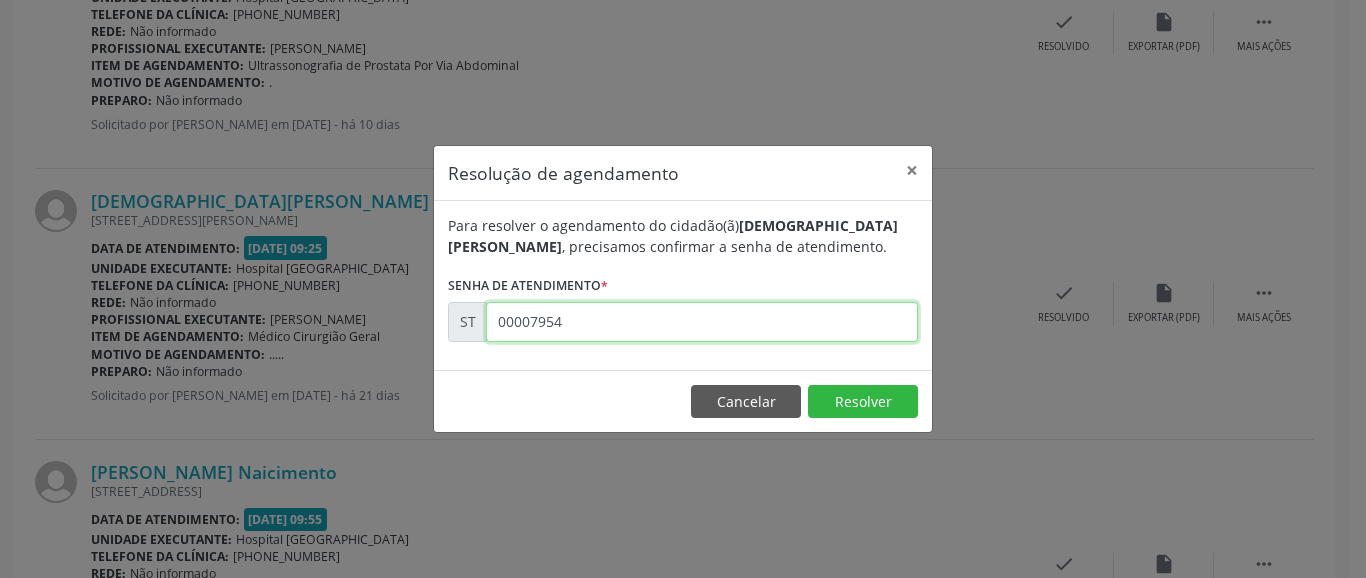 type on "00007954" 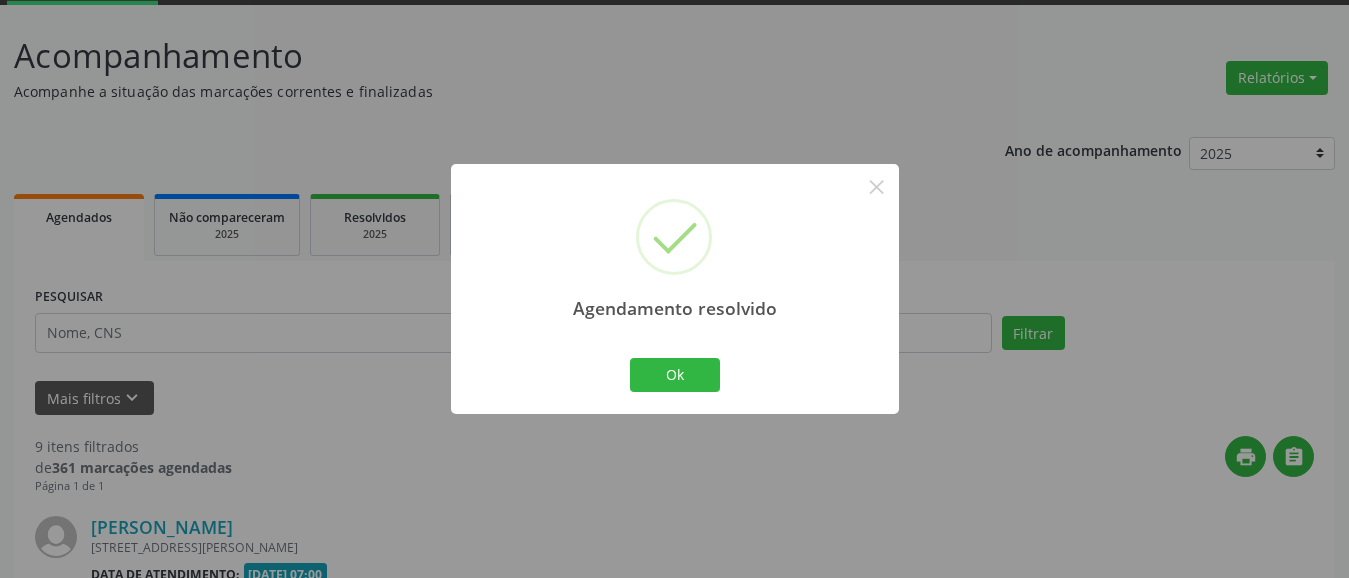 scroll, scrollTop: 2494, scrollLeft: 0, axis: vertical 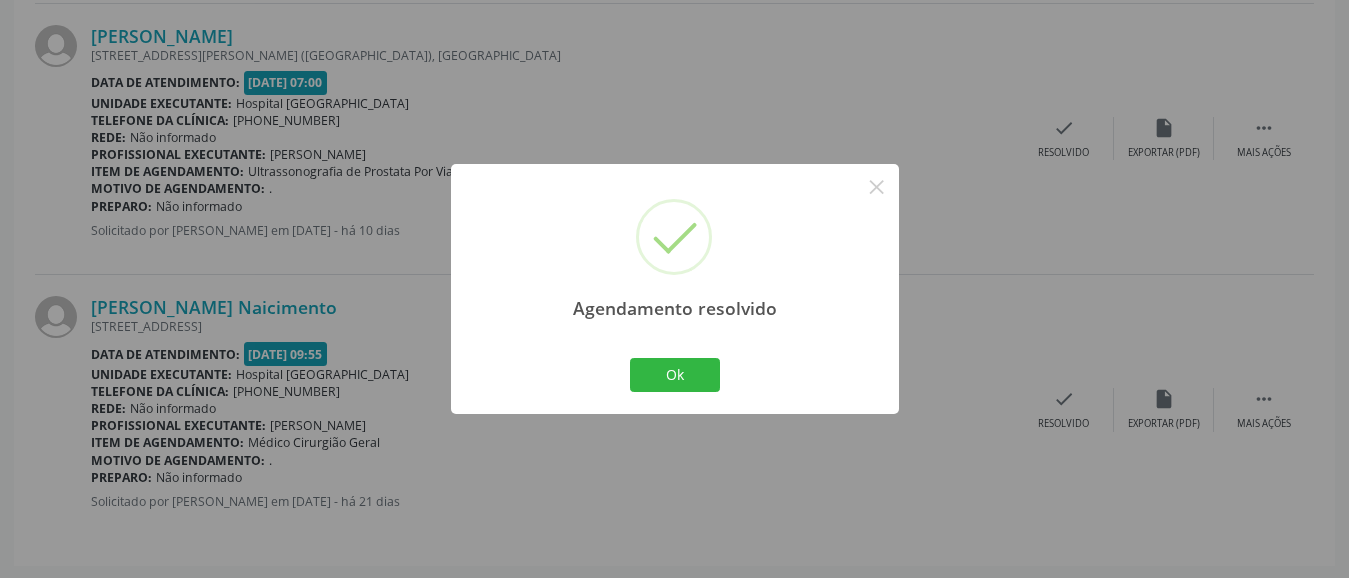 click on "Ok Cancel" at bounding box center [674, 375] 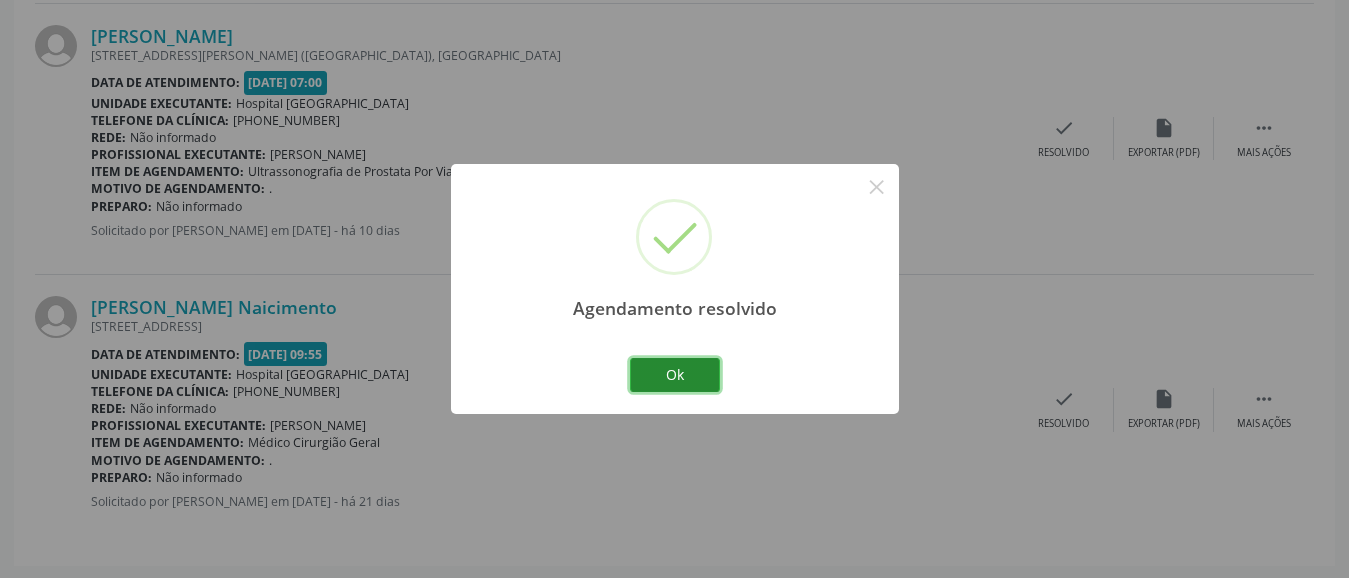 click on "Ok" at bounding box center (675, 375) 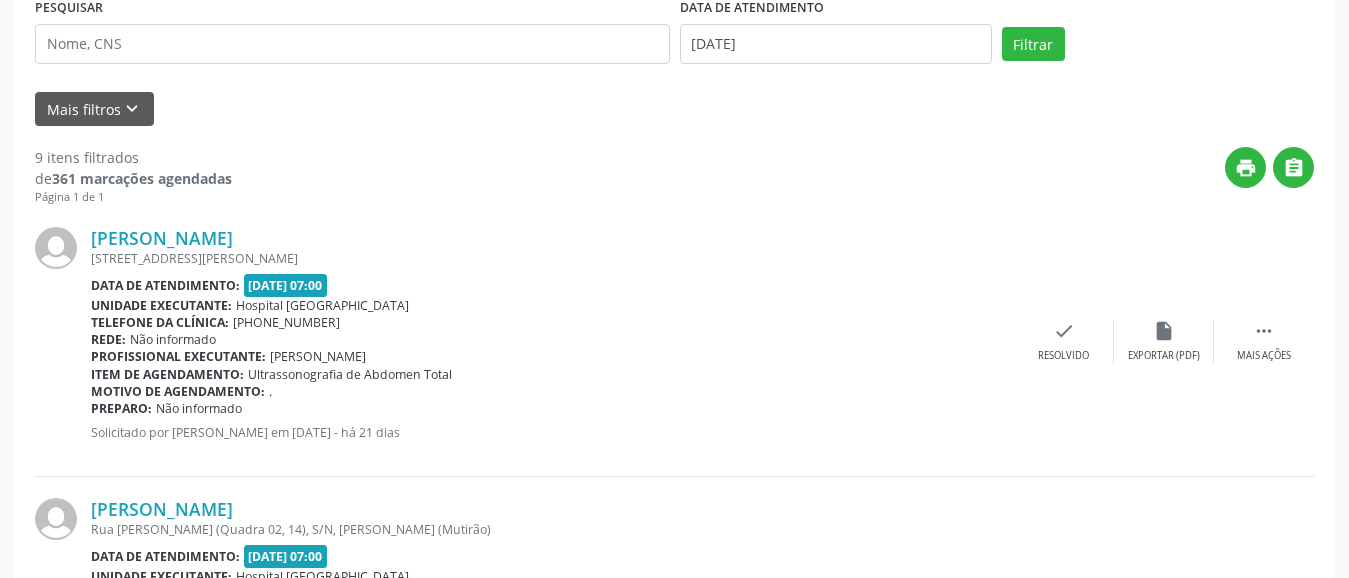 scroll, scrollTop: 0, scrollLeft: 0, axis: both 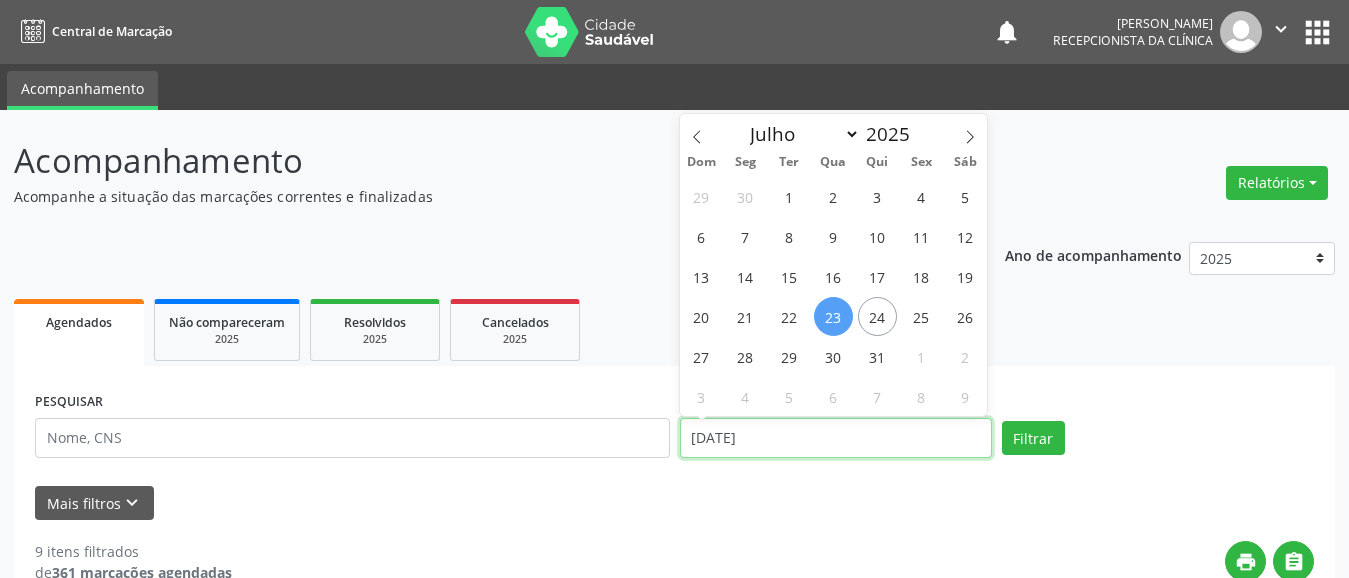 click on "[DATE]" at bounding box center [836, 438] 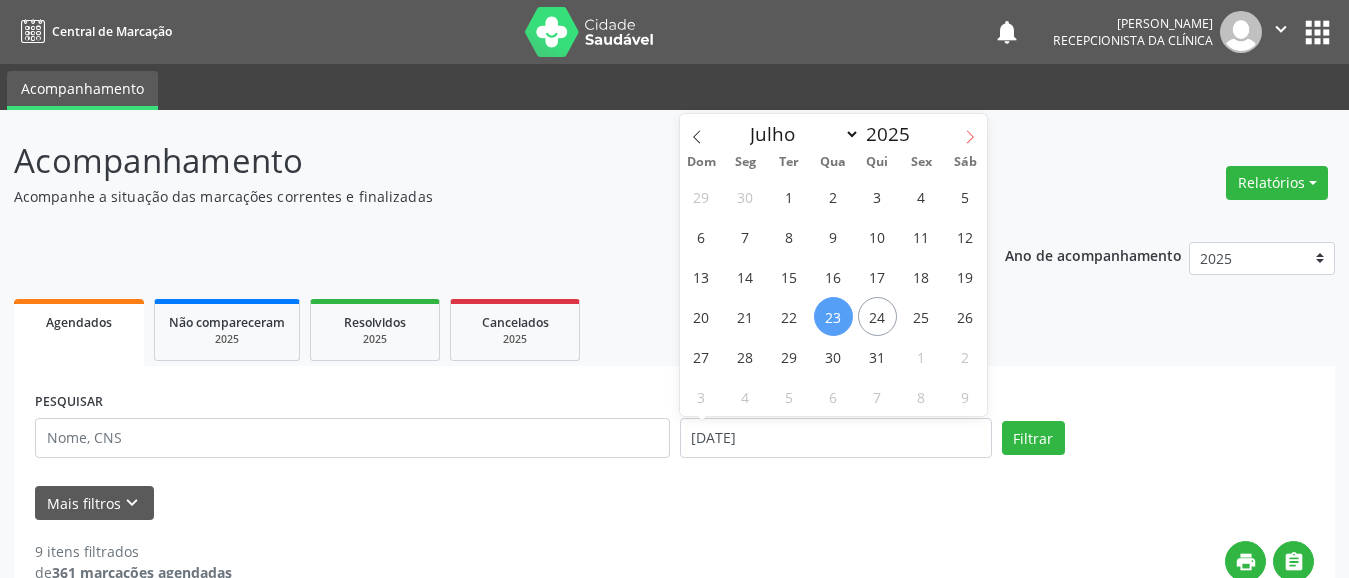 click at bounding box center [970, 131] 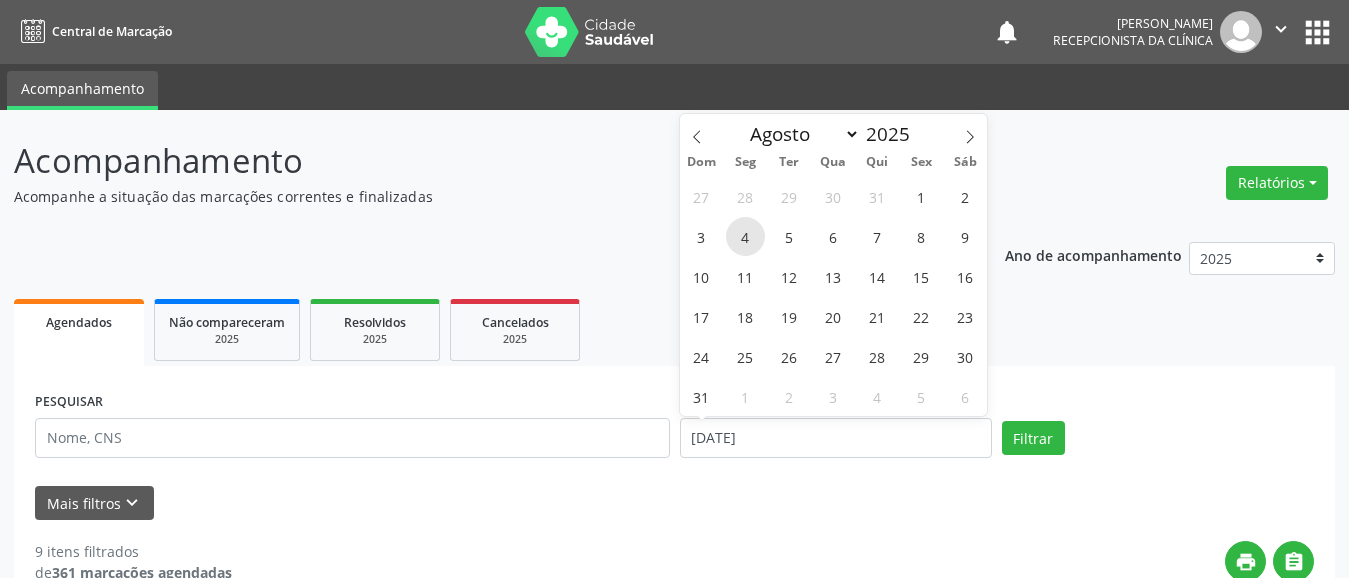 click on "4" at bounding box center [745, 236] 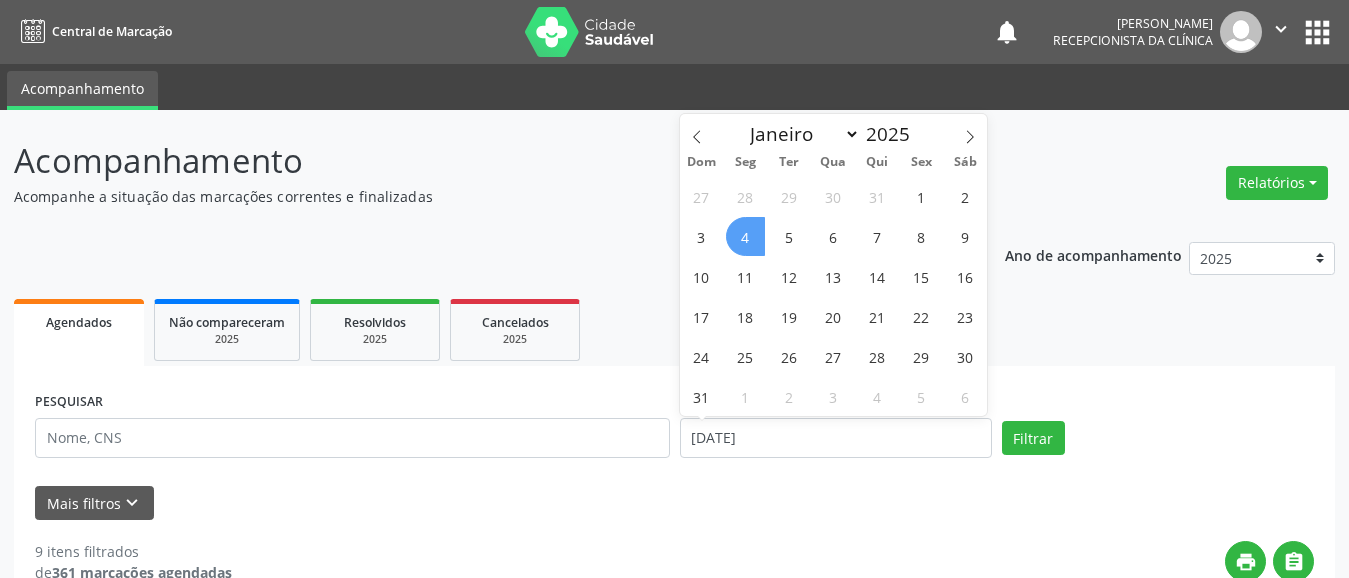 click on "4" at bounding box center [745, 236] 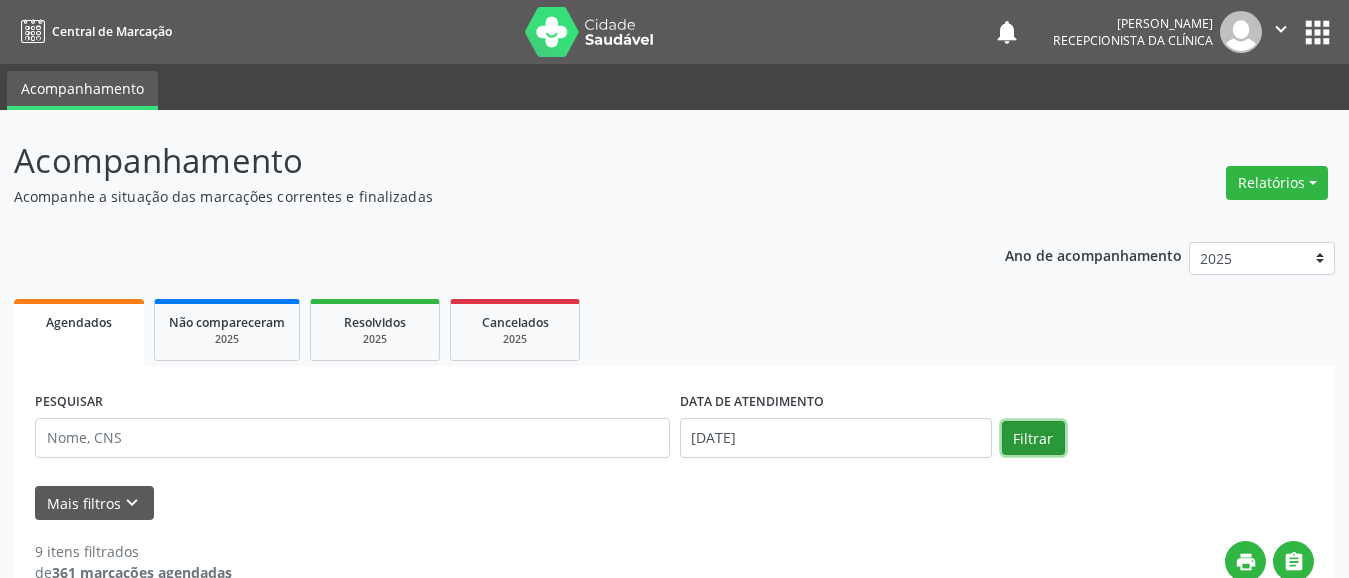 click on "Filtrar" at bounding box center [1033, 438] 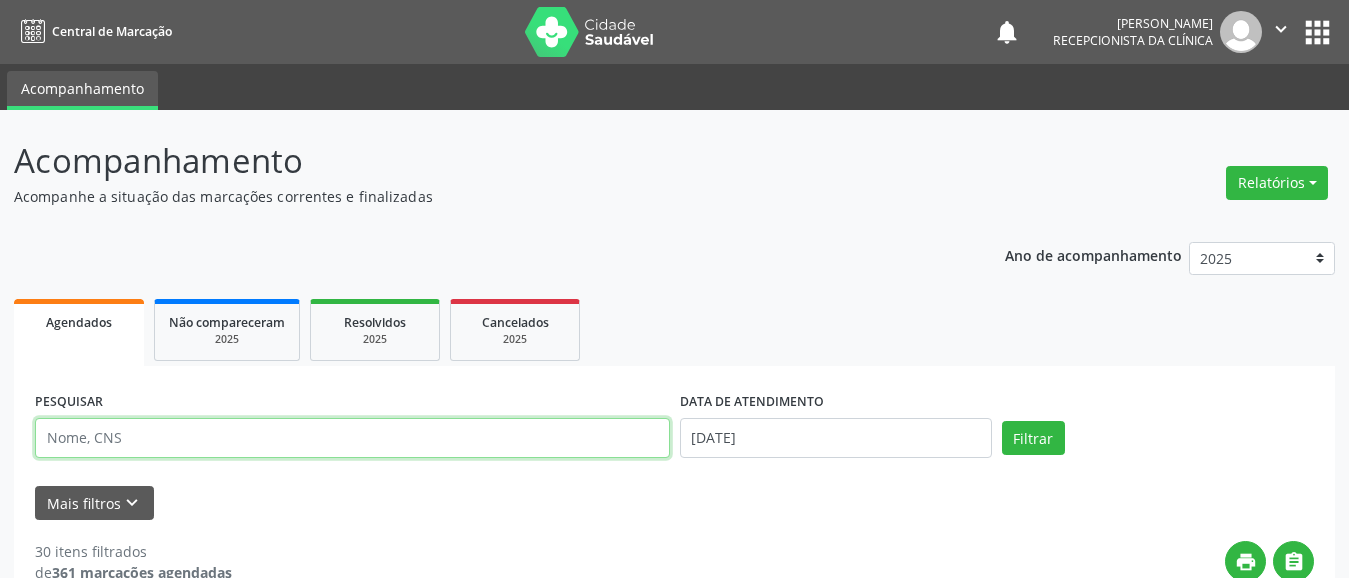 click at bounding box center (352, 438) 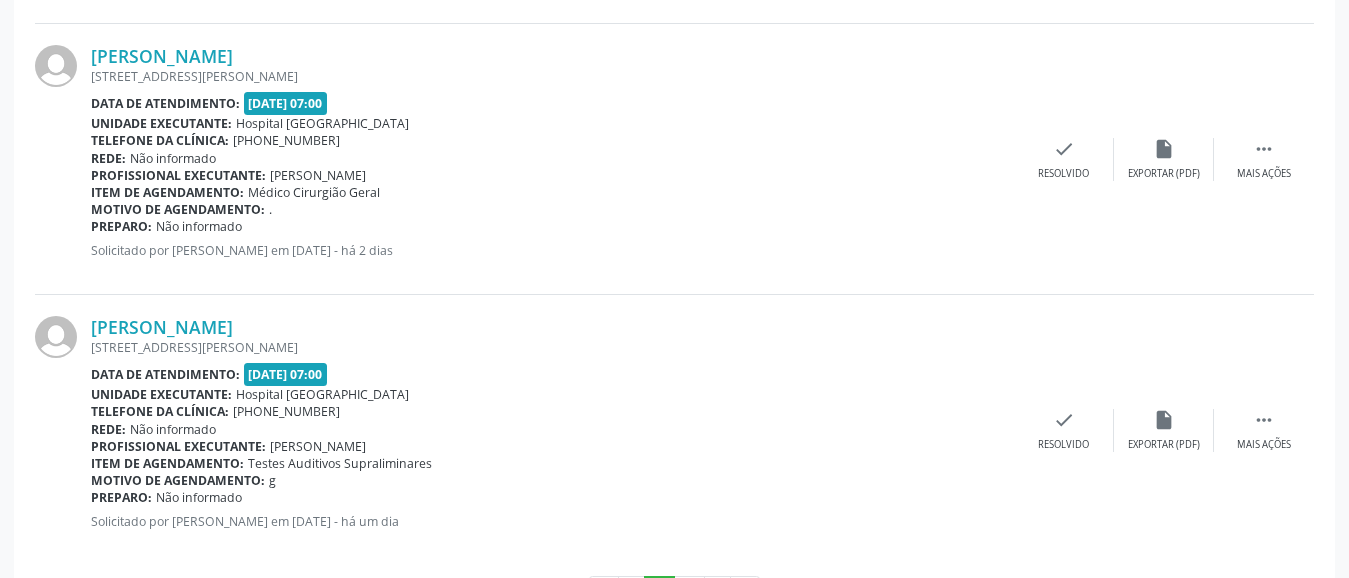 scroll, scrollTop: 4178, scrollLeft: 0, axis: vertical 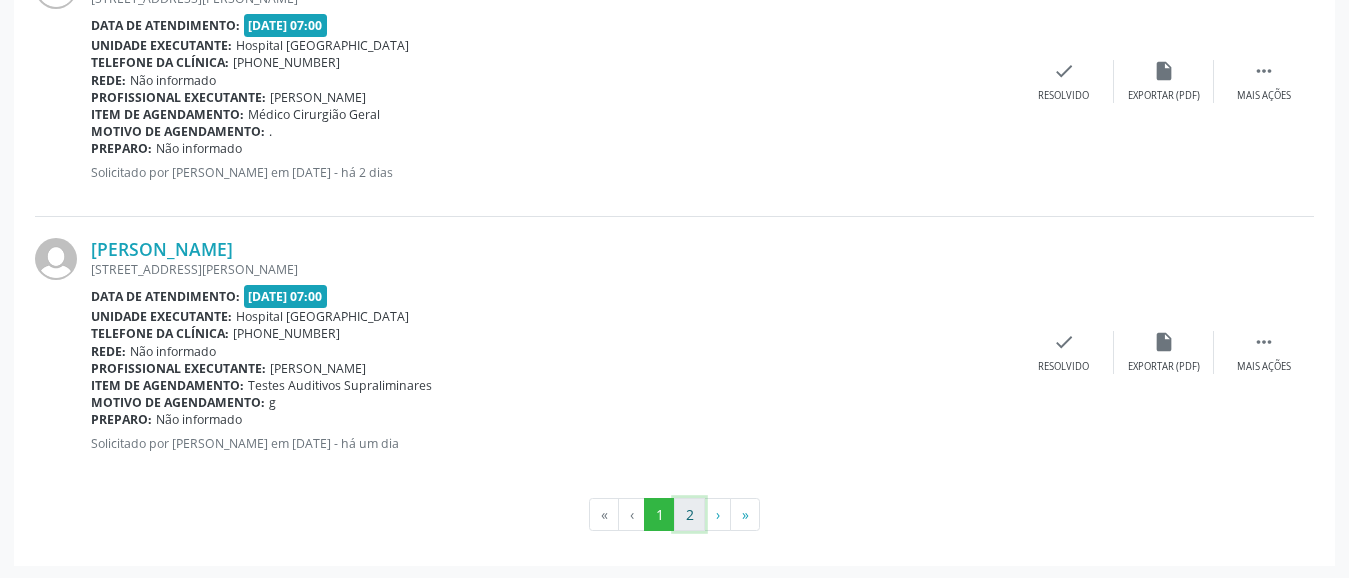 click on "2" at bounding box center (689, 515) 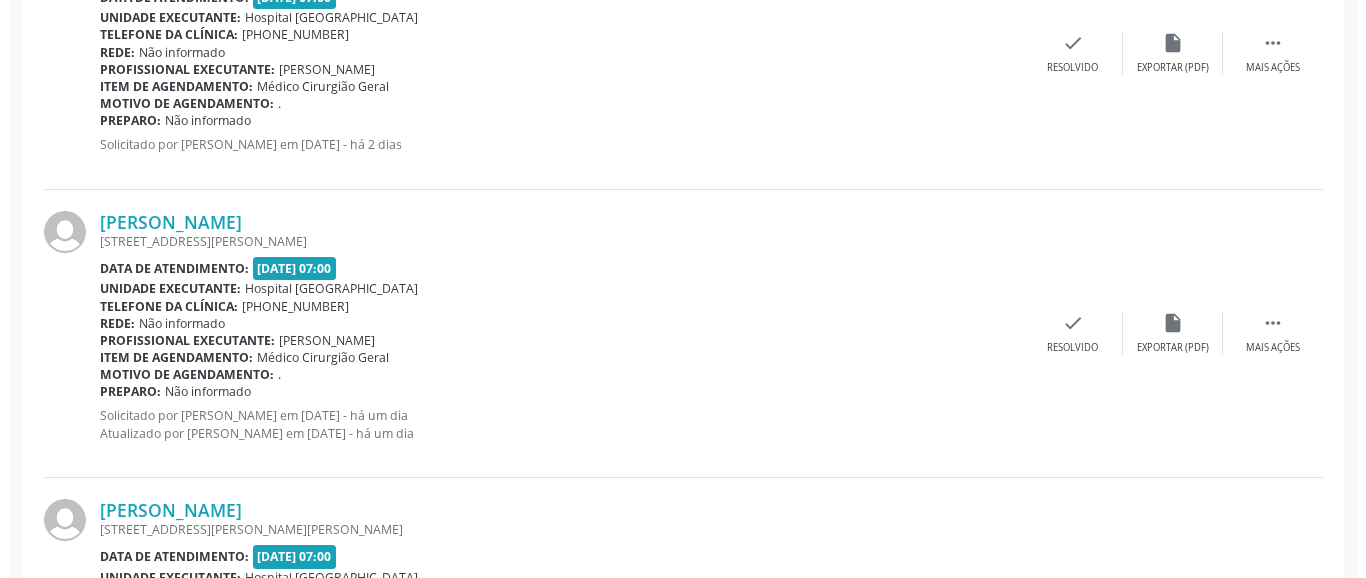 scroll, scrollTop: 1395, scrollLeft: 0, axis: vertical 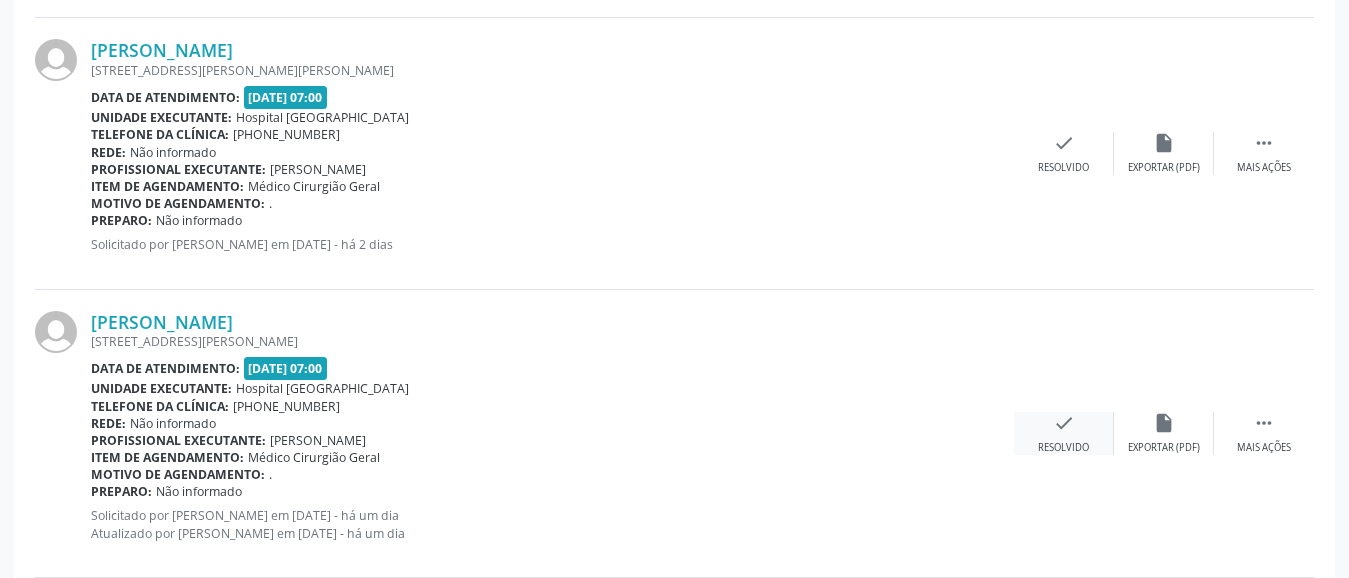 click on "check
Resolvido" at bounding box center [1064, 433] 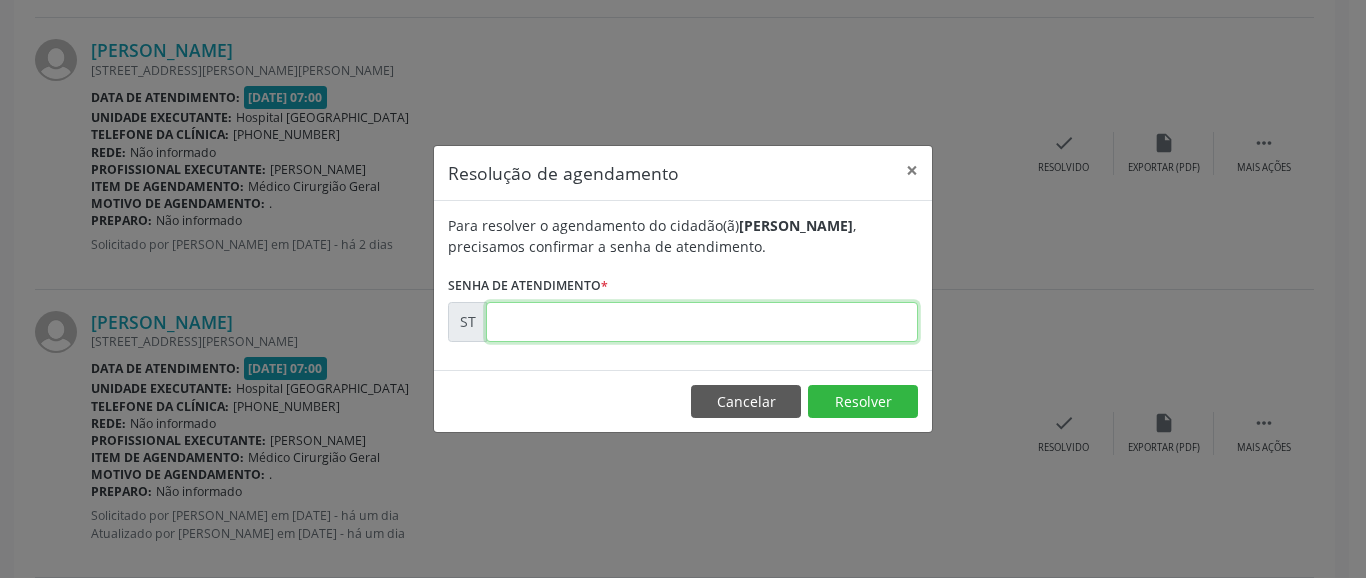 click at bounding box center [702, 322] 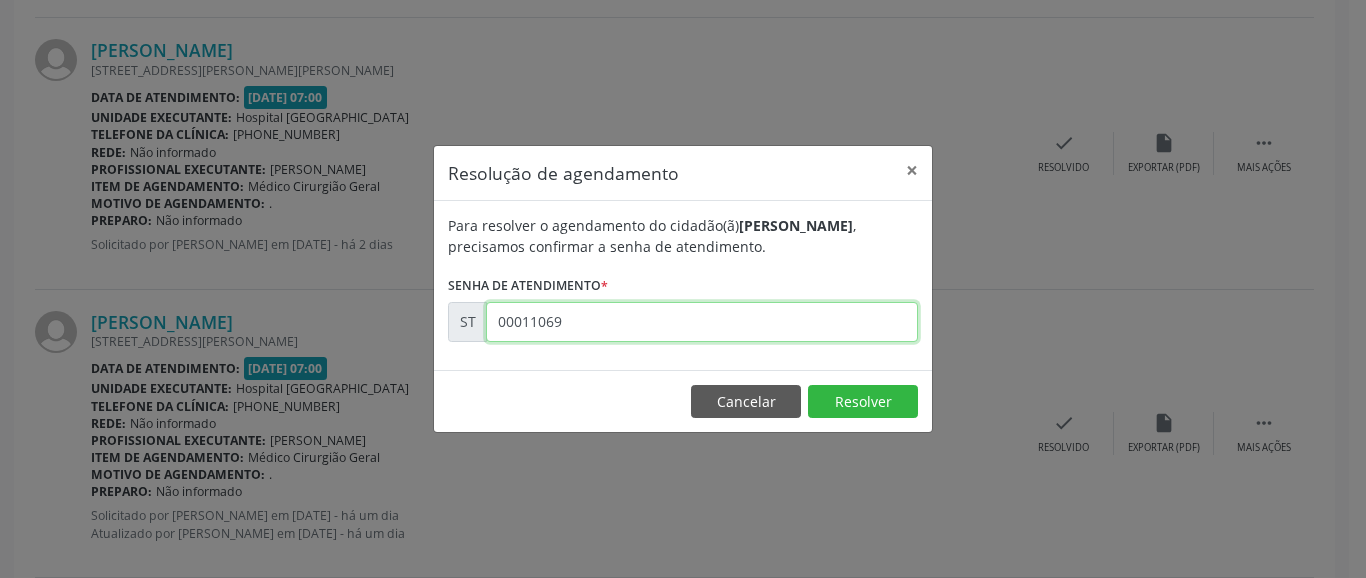type on "00011069" 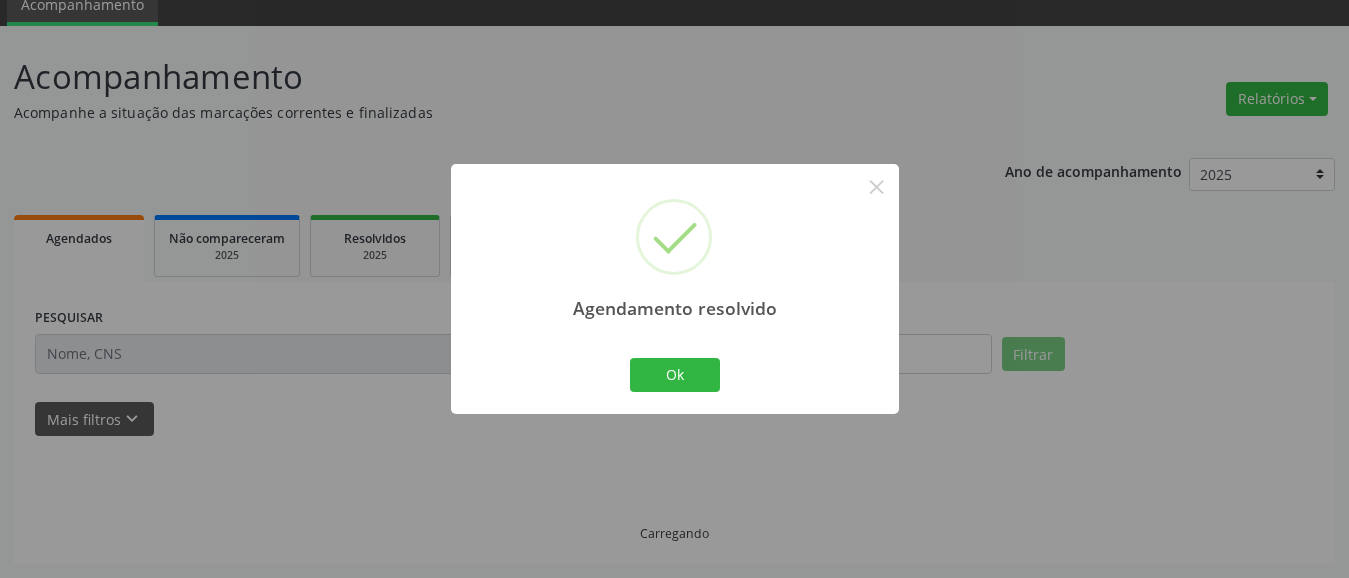 scroll, scrollTop: 105, scrollLeft: 0, axis: vertical 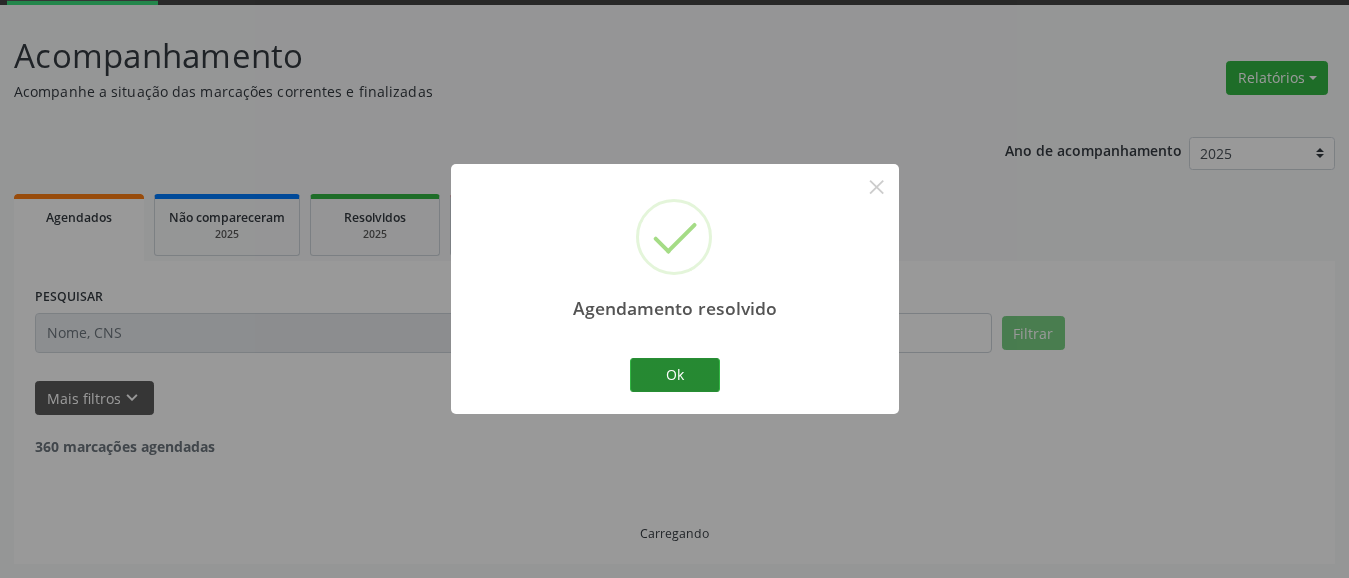 click on "Ok" at bounding box center (675, 375) 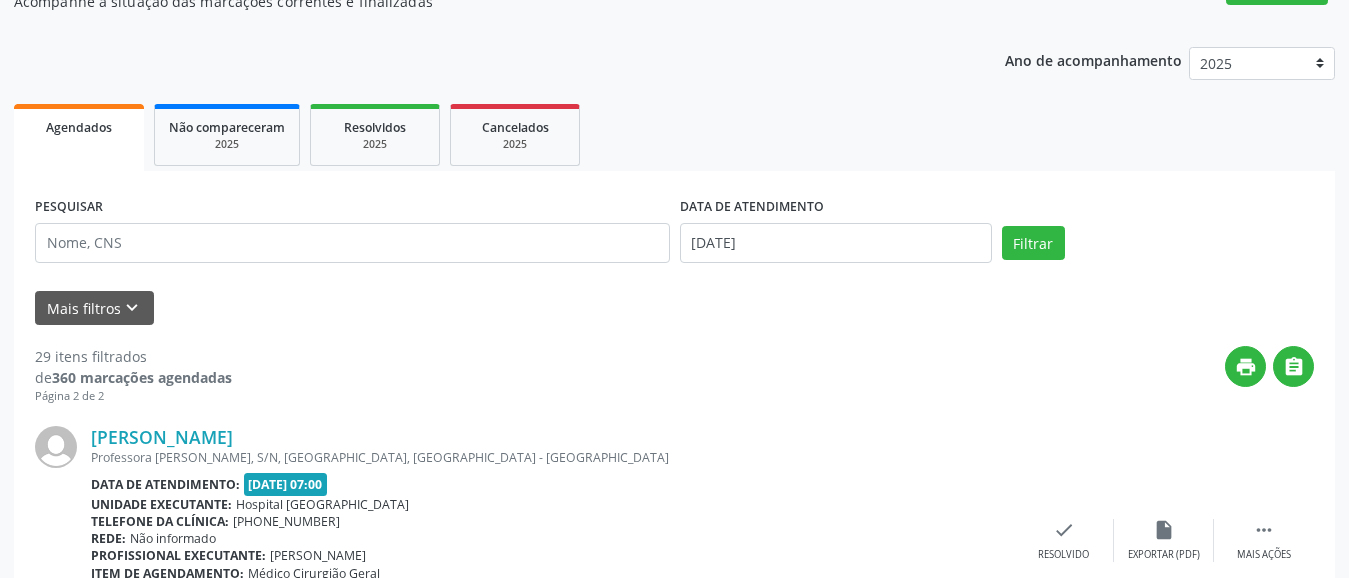 scroll, scrollTop: 0, scrollLeft: 0, axis: both 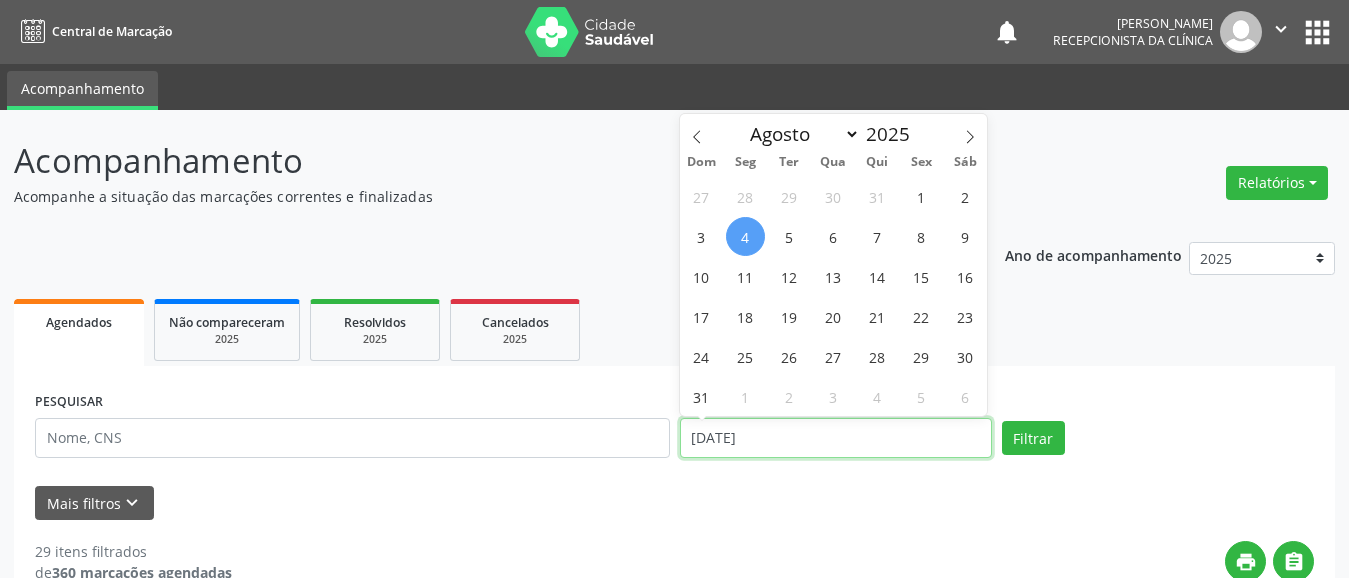 click on "[DATE]" at bounding box center [836, 438] 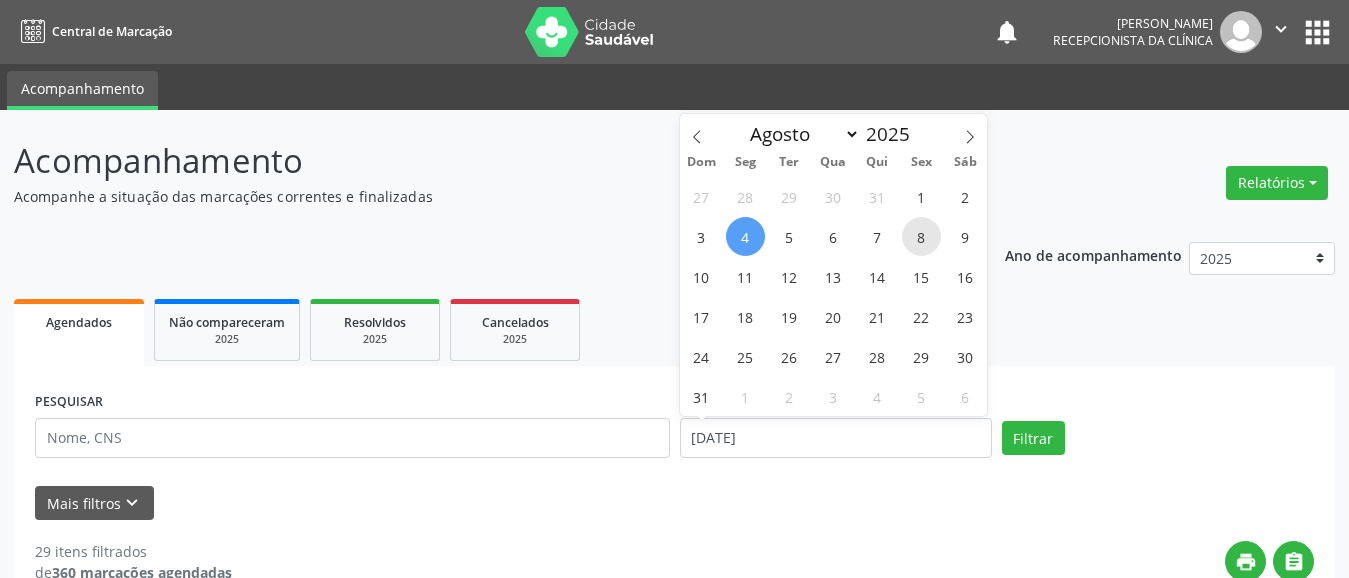 click on "8" at bounding box center [921, 236] 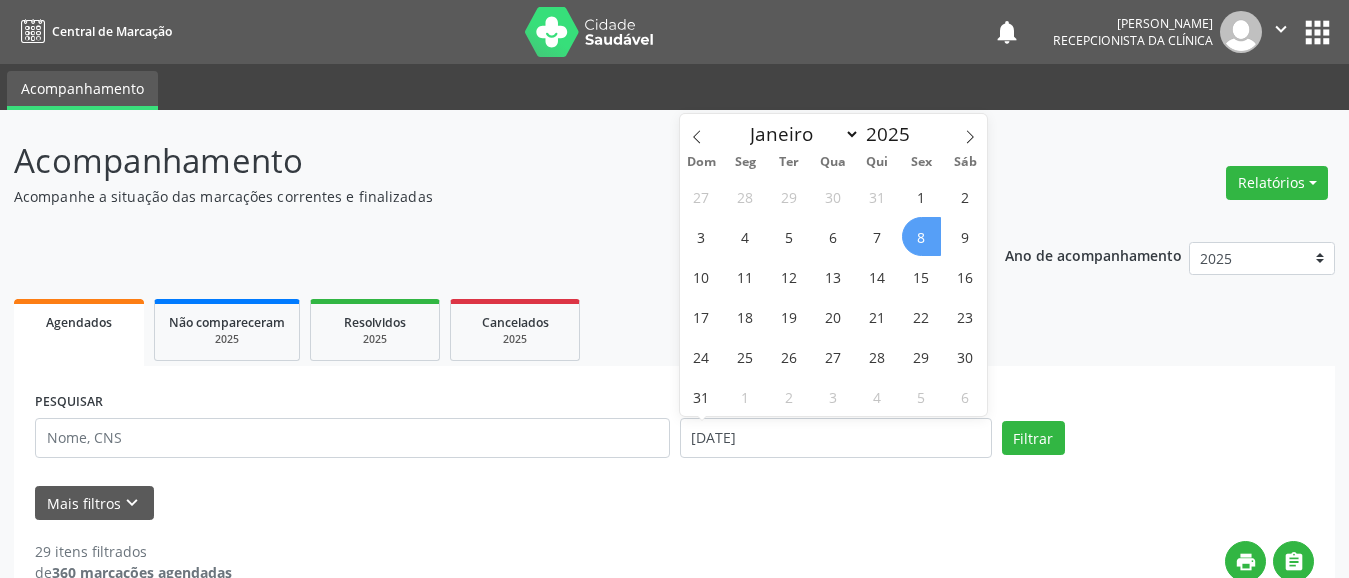 click on "8" at bounding box center [921, 236] 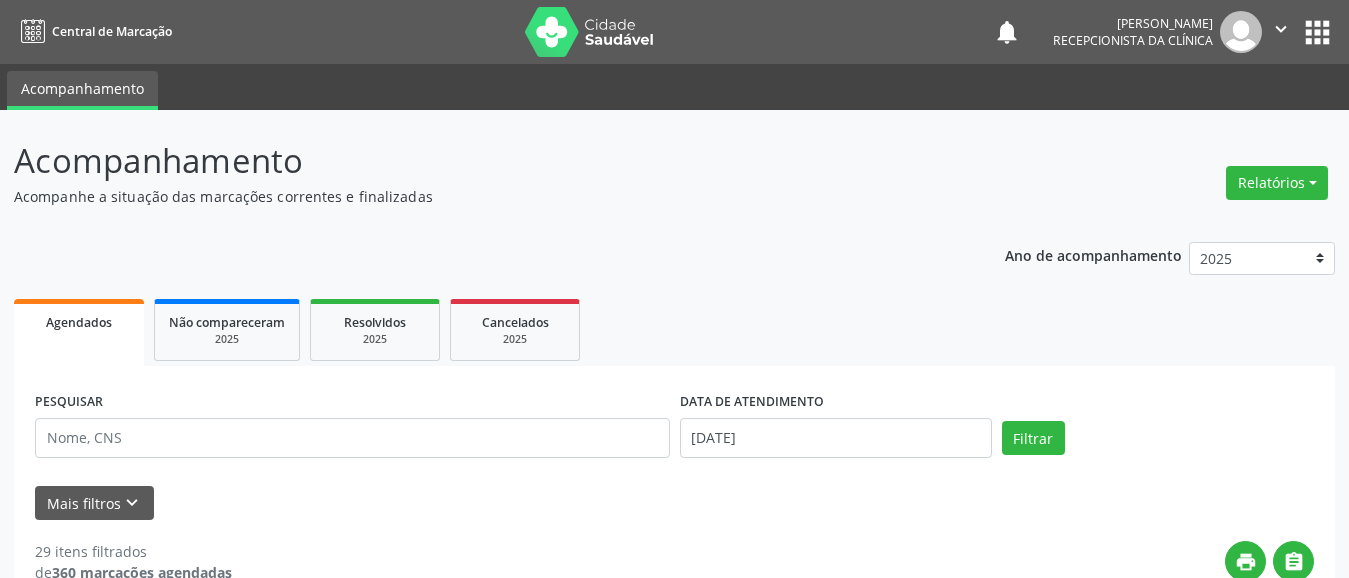 click on "Ano de acompanhamento
2025 2024   Agendados   Não compareceram
2025
Resolvidos
2025
Cancelados
2025
PESQUISAR
DATA DE ATENDIMENTO
[DATE]
Filtrar
UNIDADE DE REFERÊNCIA
Selecione uma UBS
Todas as UBS   Usf do Mutirao   Usf Cohab   Usf Caicarinha da Penha Tauapiranga   Posto de Saude [PERSON_NAME]   Usf Borborema   Usf Bom Jesus I   Usf Ipsep   Usf Sao Cristovao   Usf Santa [PERSON_NAME]   Usf Cagep   Usf Caxixola   Usf Bom Jesus II   Usf Malhada Cortada   Usf [GEOGRAPHIC_DATA]   Usf Varzea Aabb   Usf Ipsep II   Usf Cohab II   Usf Varzinha   Usf Ipa Faz [GEOGRAPHIC_DATA] I   Usf [GEOGRAPHIC_DATA]   Usf [GEOGRAPHIC_DATA] [GEOGRAPHIC_DATA]   Posto de Saude Logradouro   Posto de Saude [GEOGRAPHIC_DATA]   Posto de Saude de Juazeirinho   Central Regional de Rede de Frio [GEOGRAPHIC_DATA] [PERSON_NAME][GEOGRAPHIC_DATA] [GEOGRAPHIC_DATA]" at bounding box center [674, 2350] 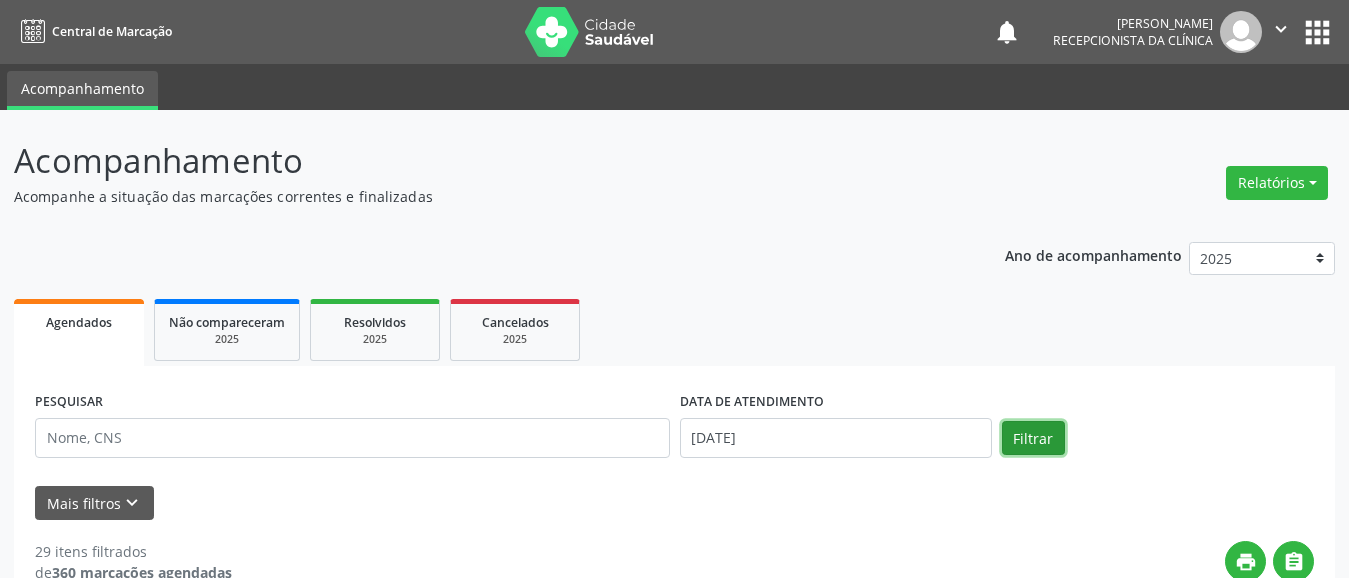 click on "Filtrar" at bounding box center (1033, 438) 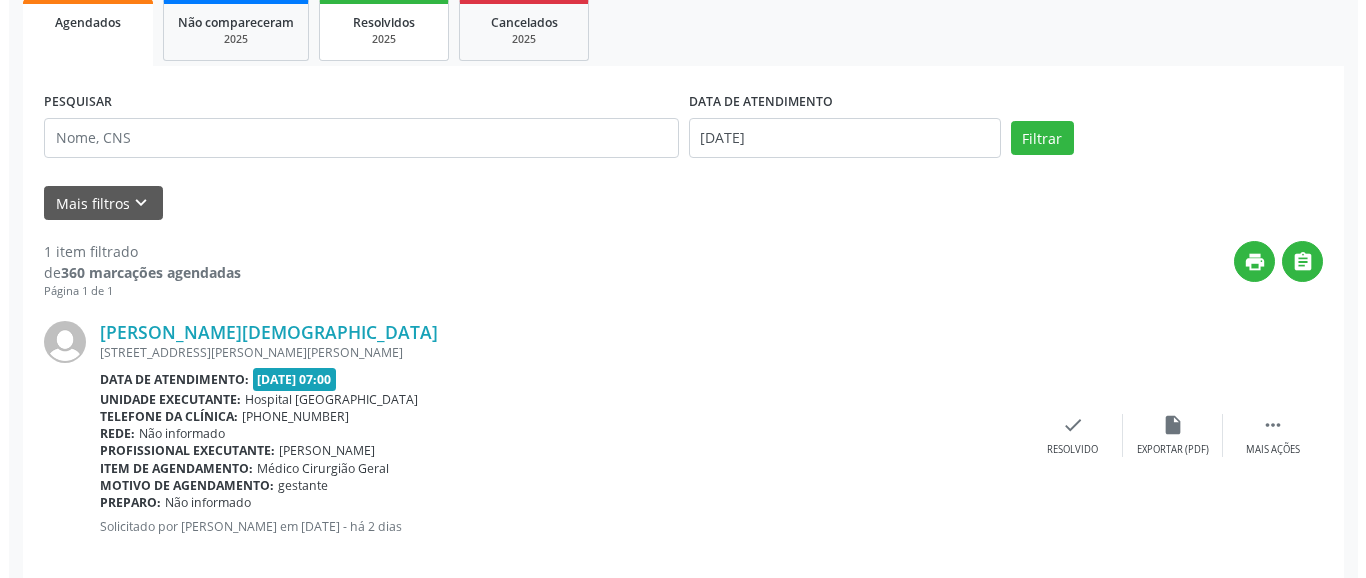 scroll, scrollTop: 327, scrollLeft: 0, axis: vertical 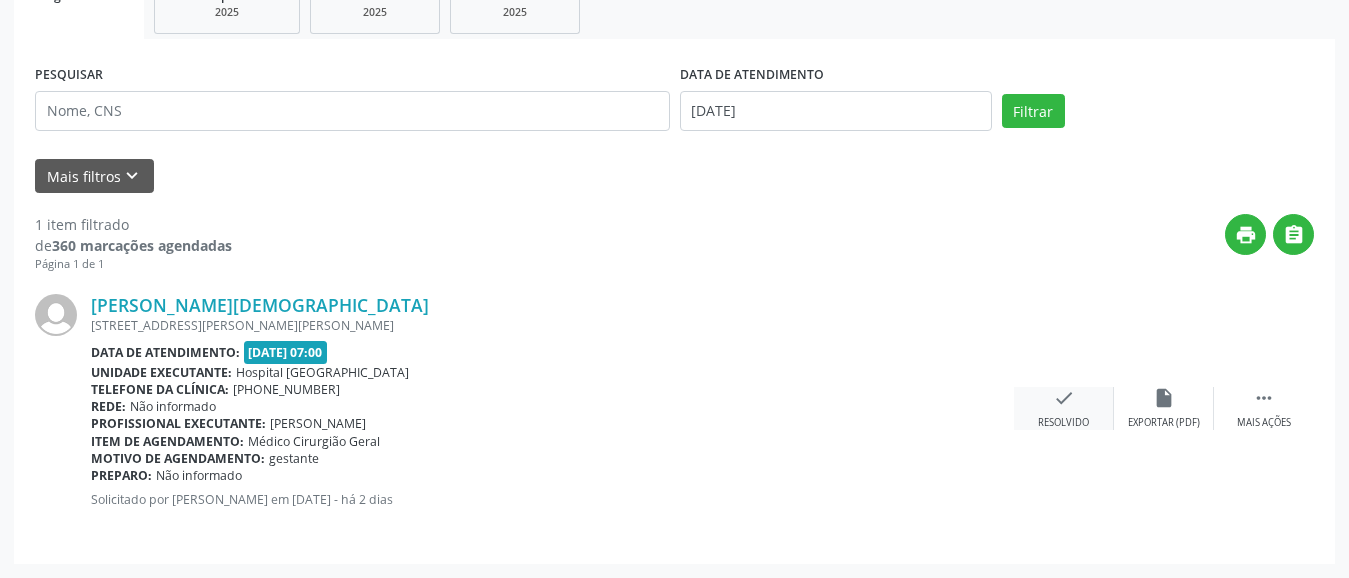 click on "check" at bounding box center (1064, 398) 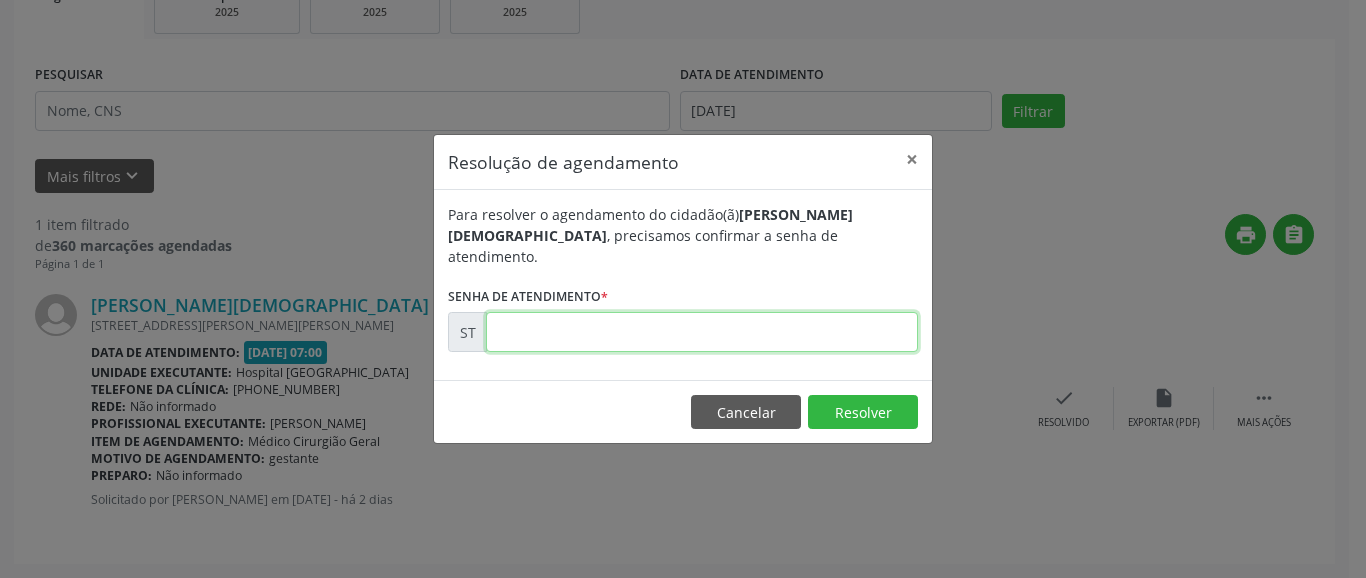 click at bounding box center [702, 332] 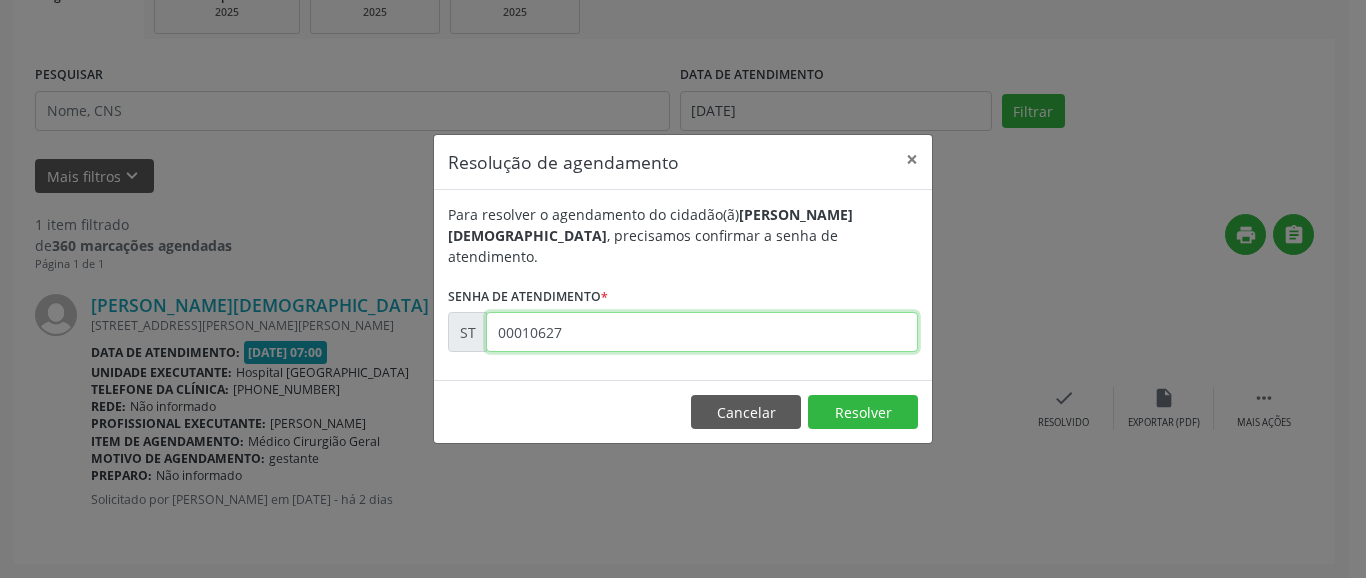 type on "00010627" 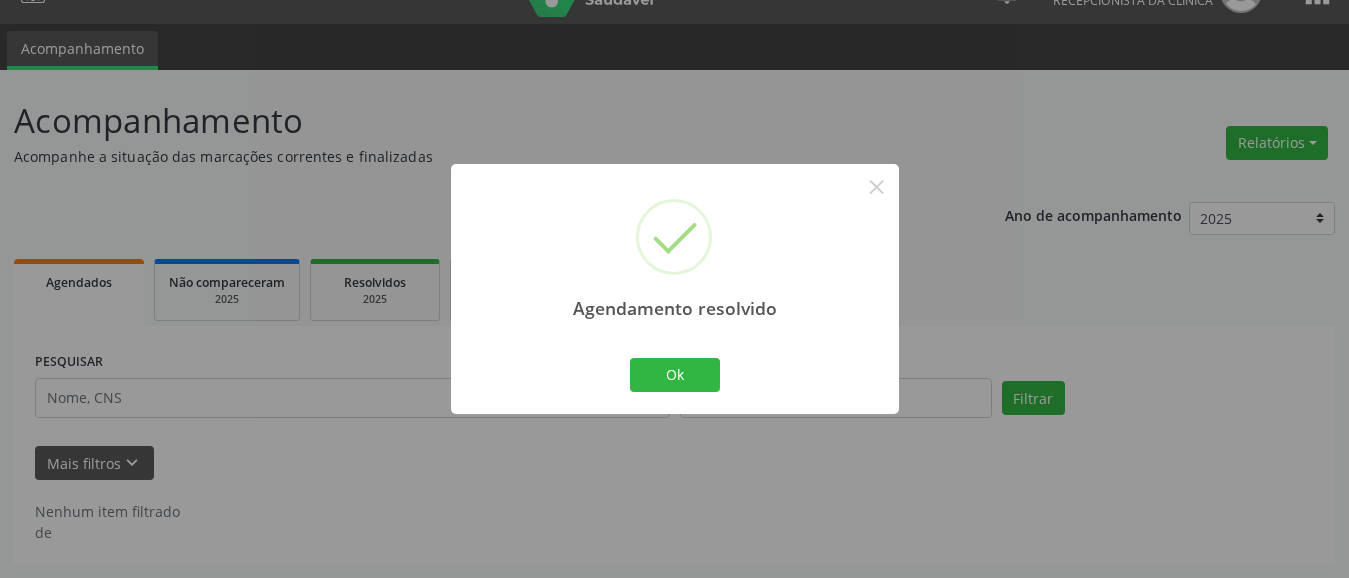 scroll, scrollTop: 40, scrollLeft: 0, axis: vertical 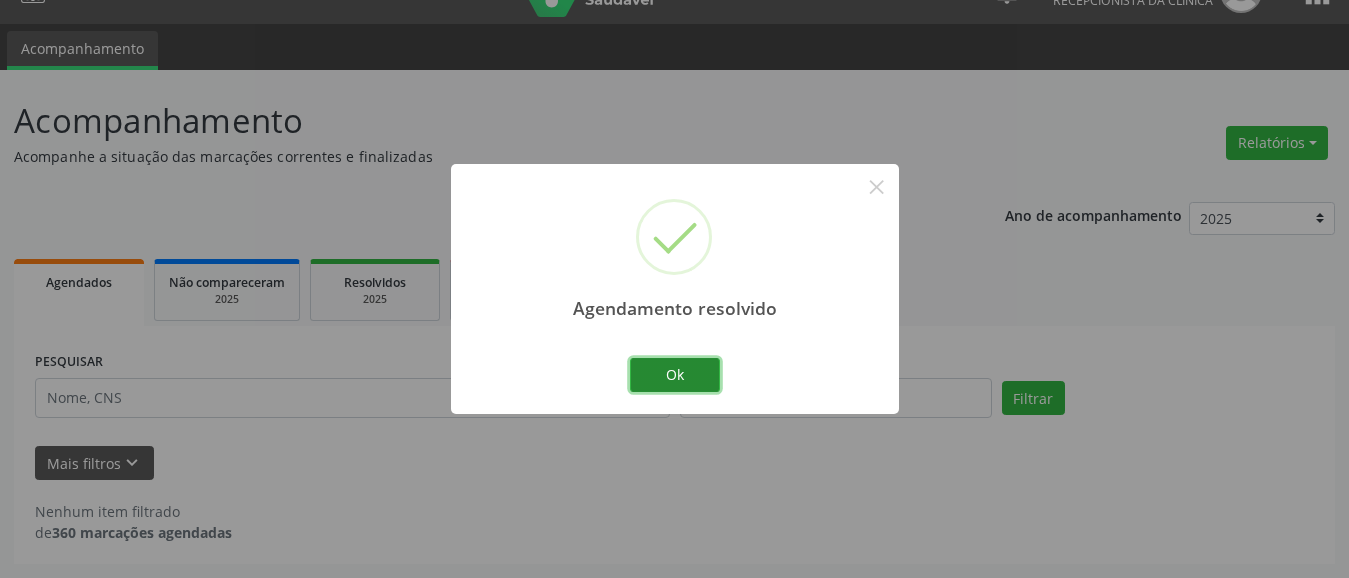 click on "Ok" at bounding box center (675, 375) 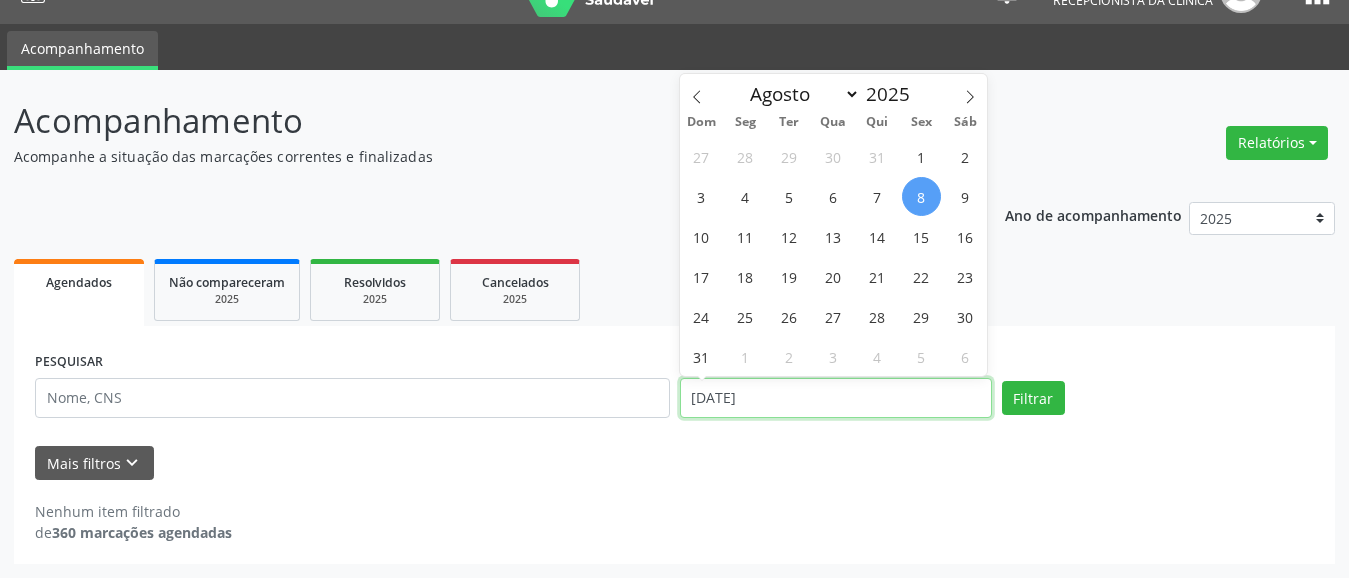 click on "[DATE]" at bounding box center (836, 398) 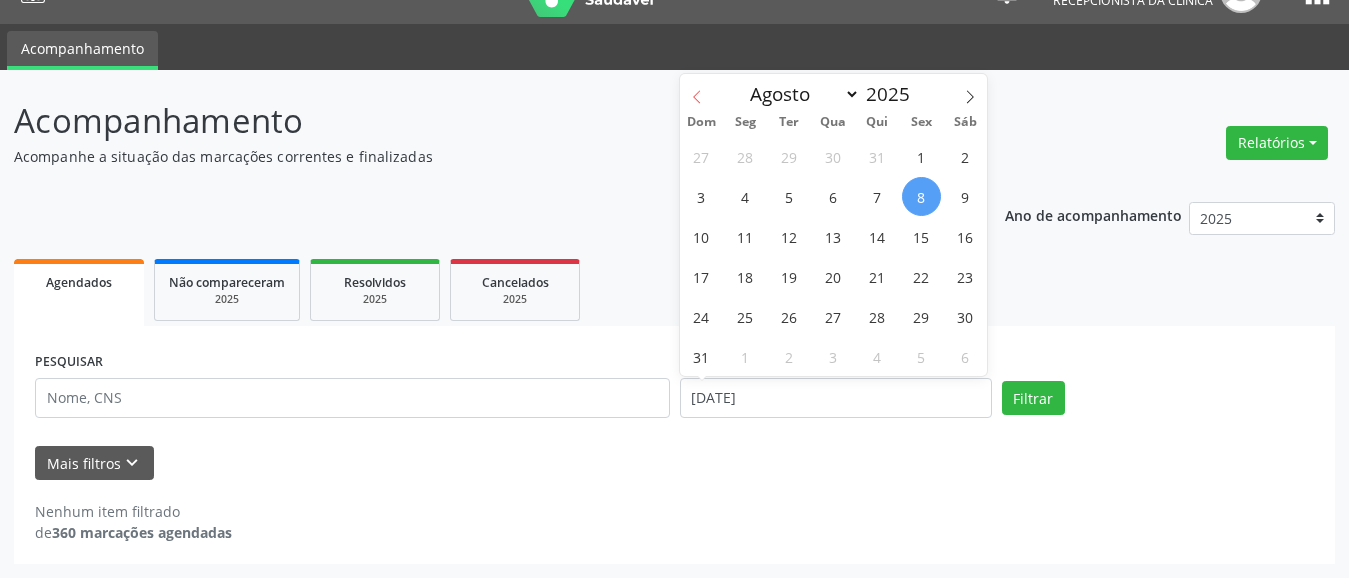click 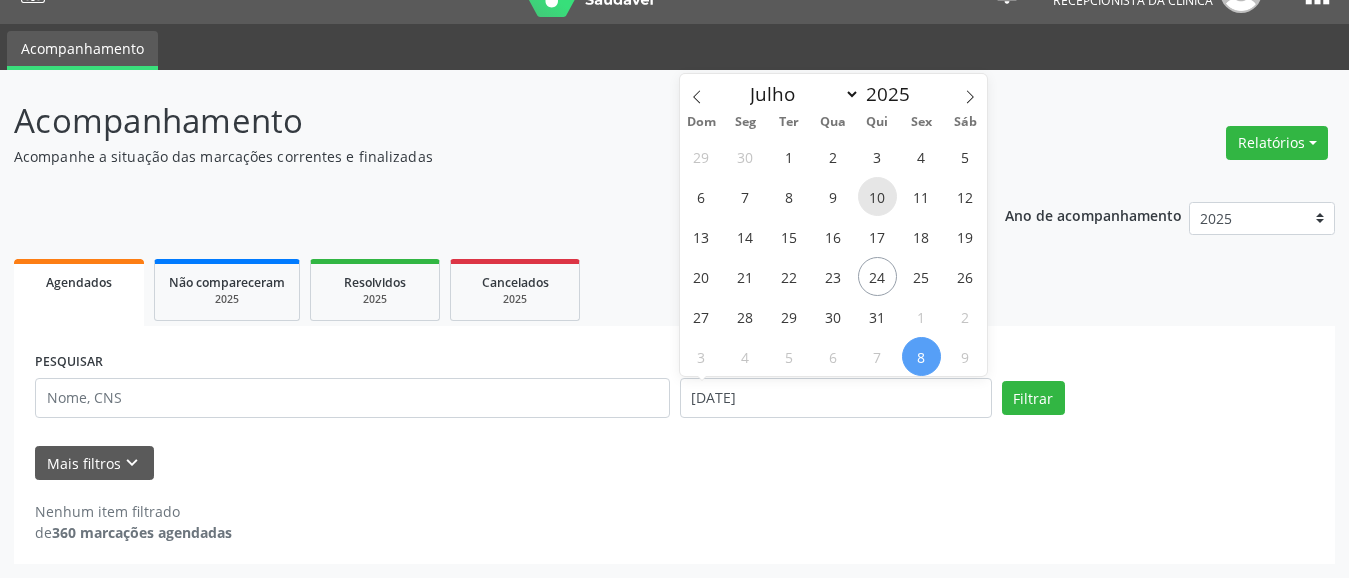 click on "10" at bounding box center (877, 196) 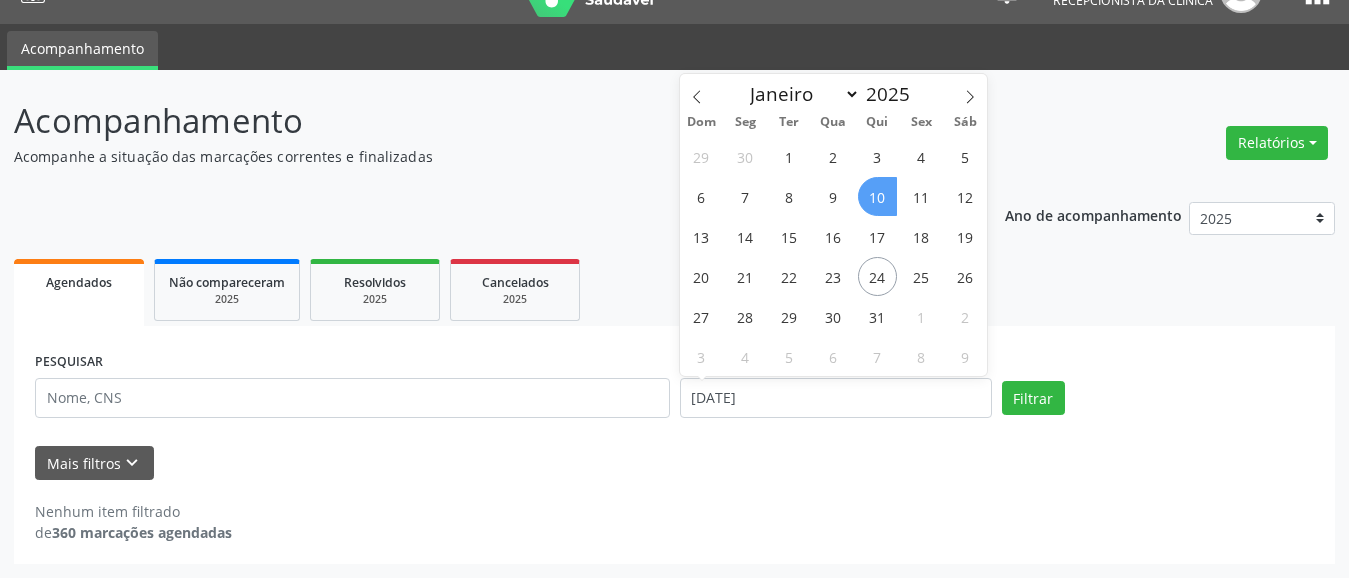 click on "10" at bounding box center (877, 196) 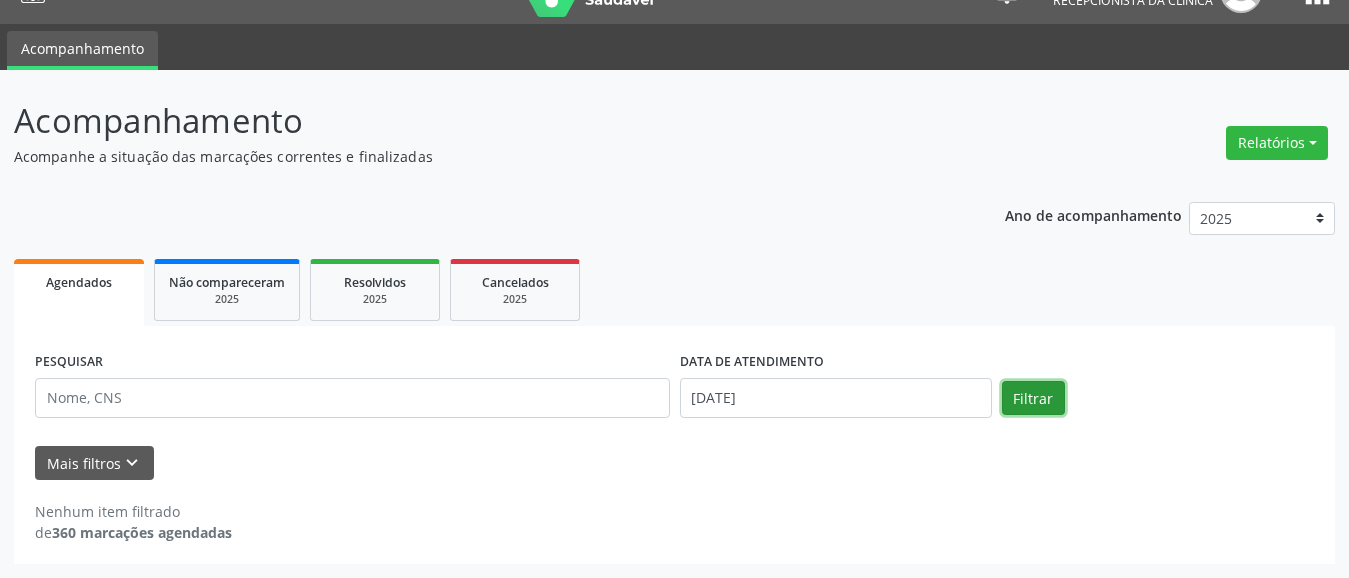 click on "Filtrar" at bounding box center (1033, 398) 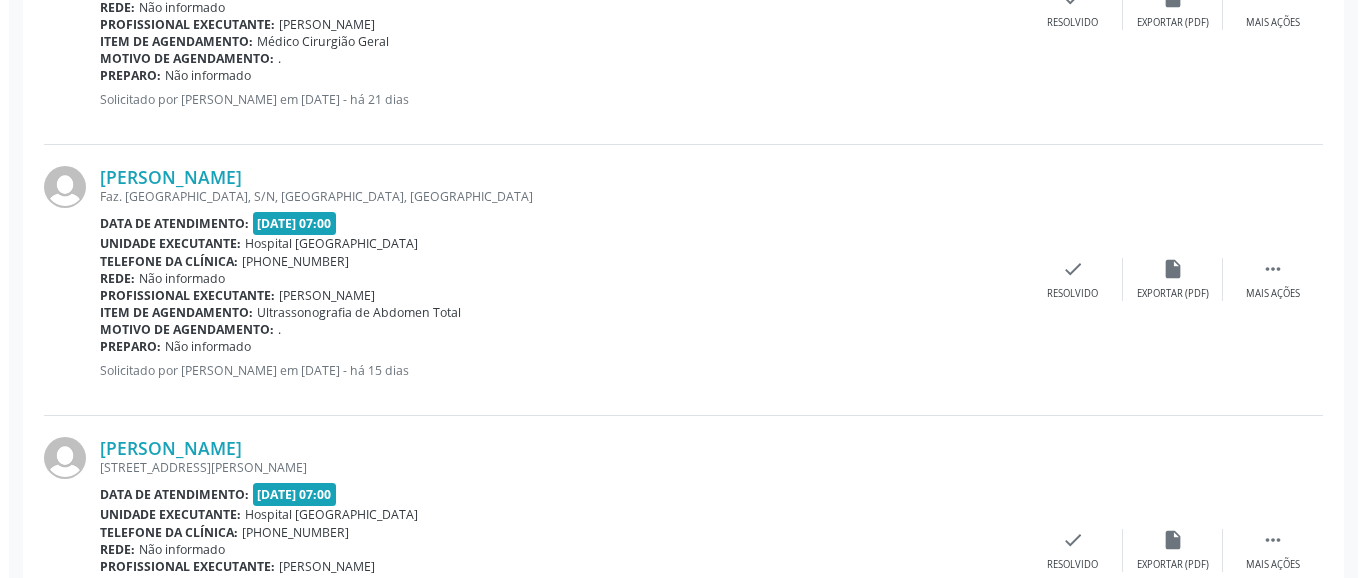 scroll, scrollTop: 1682, scrollLeft: 0, axis: vertical 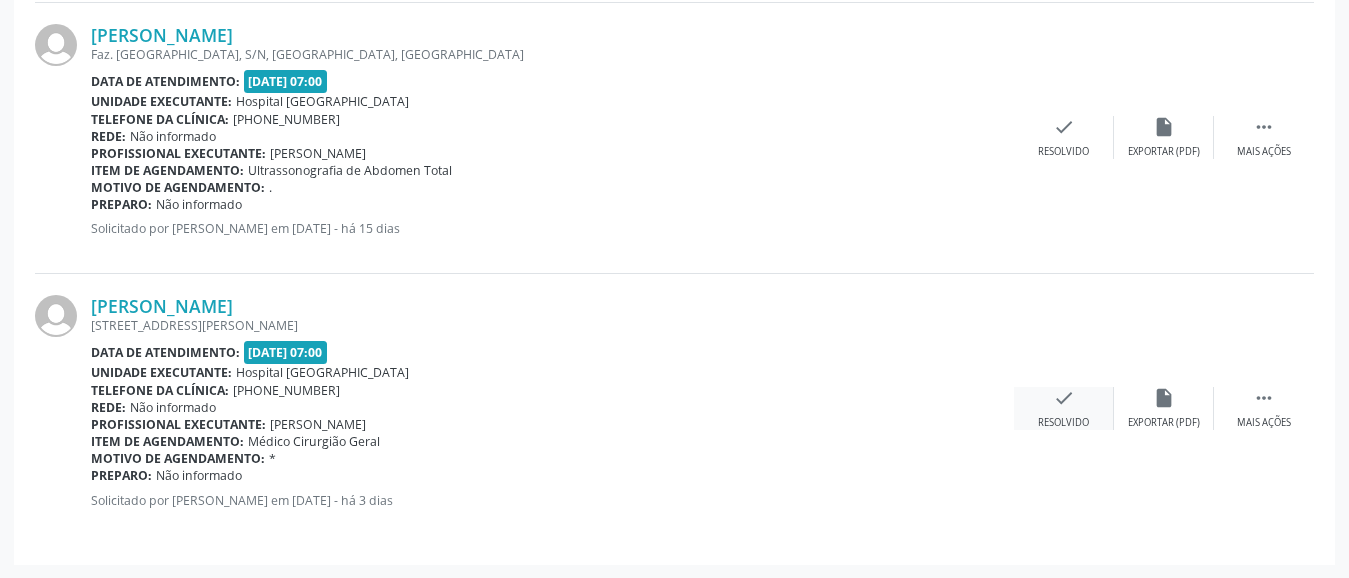 click on "Resolvido" at bounding box center (1063, 423) 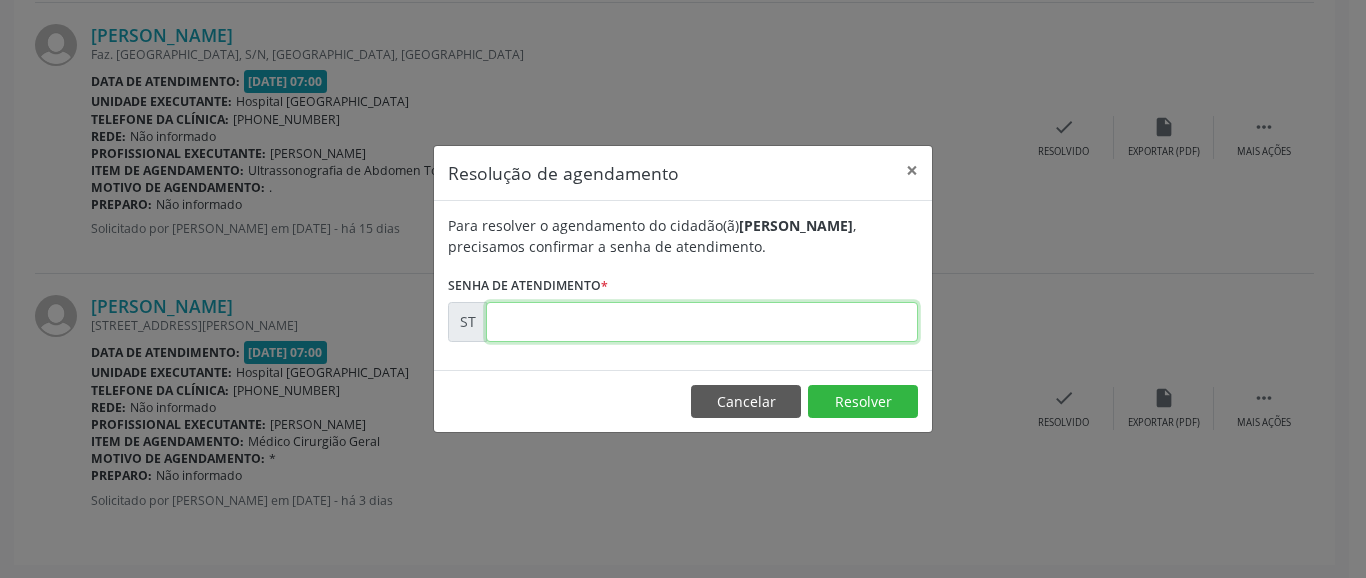 click at bounding box center [702, 322] 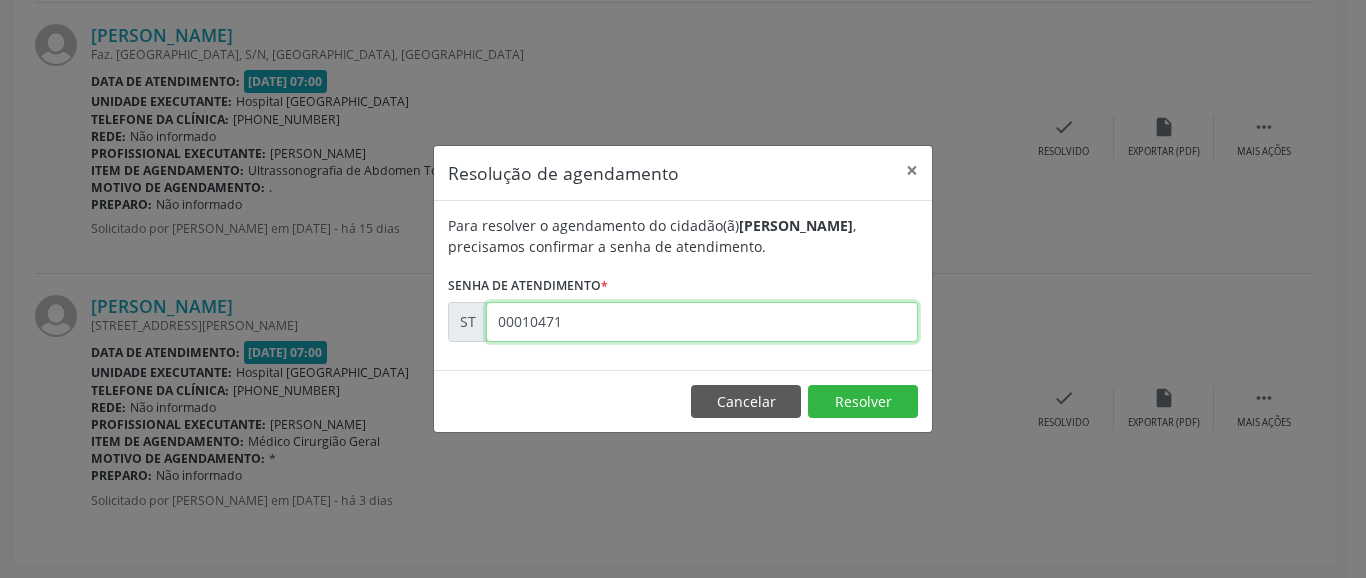 type on "00010471" 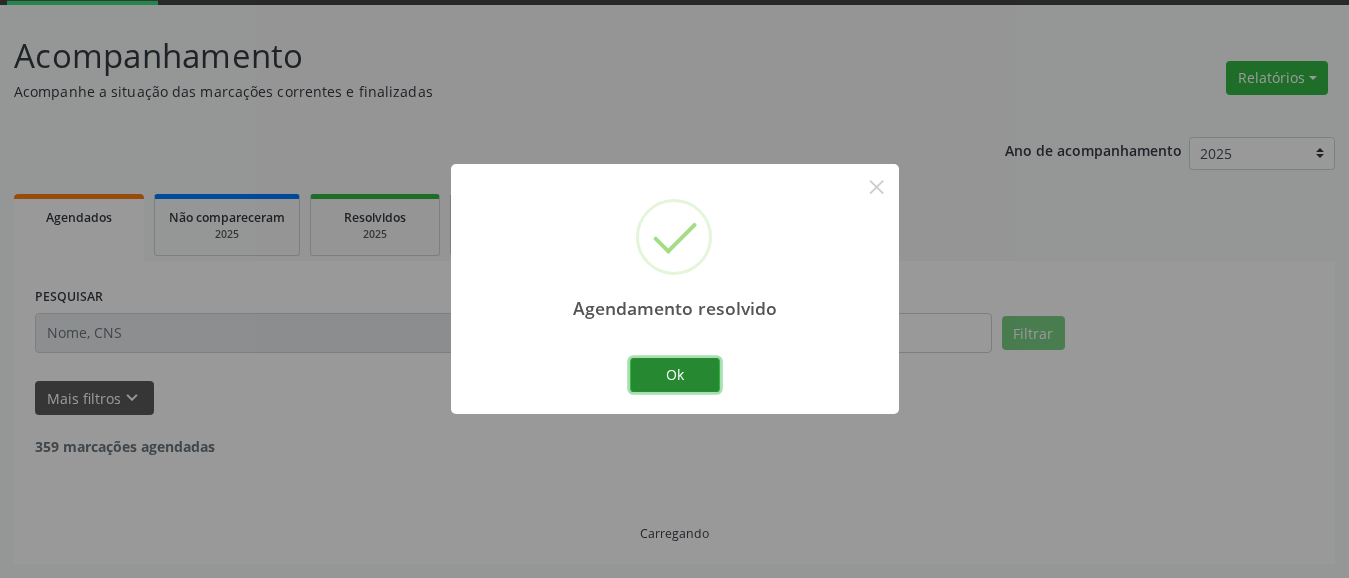click on "Ok" at bounding box center (675, 375) 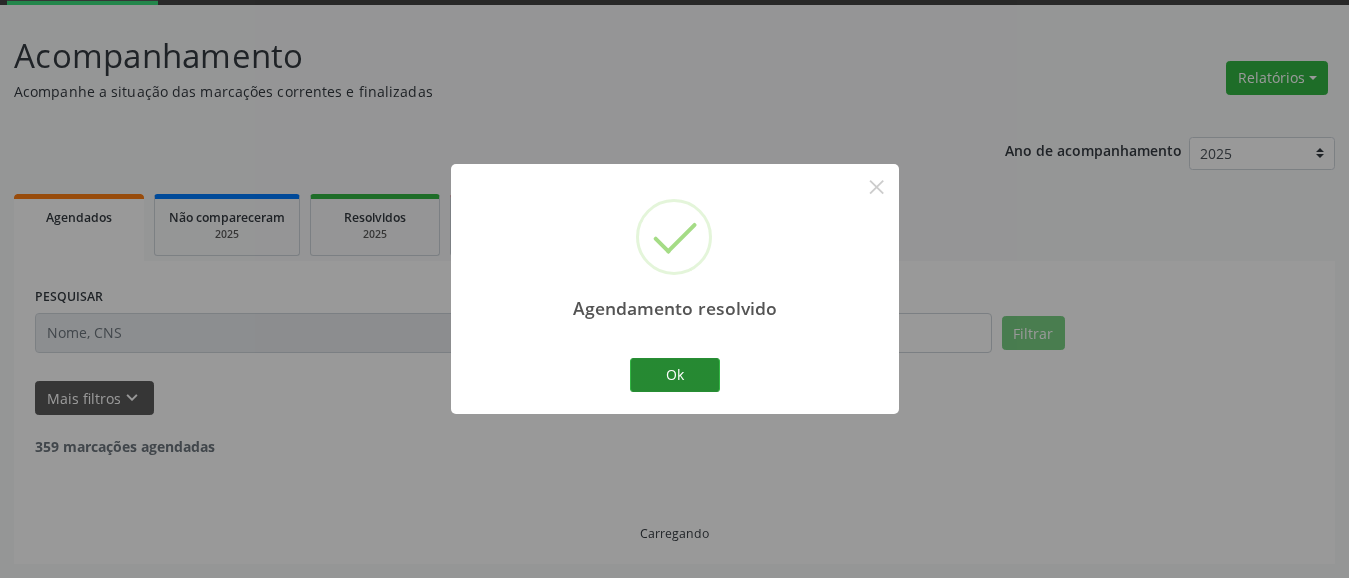 scroll, scrollTop: 1411, scrollLeft: 0, axis: vertical 